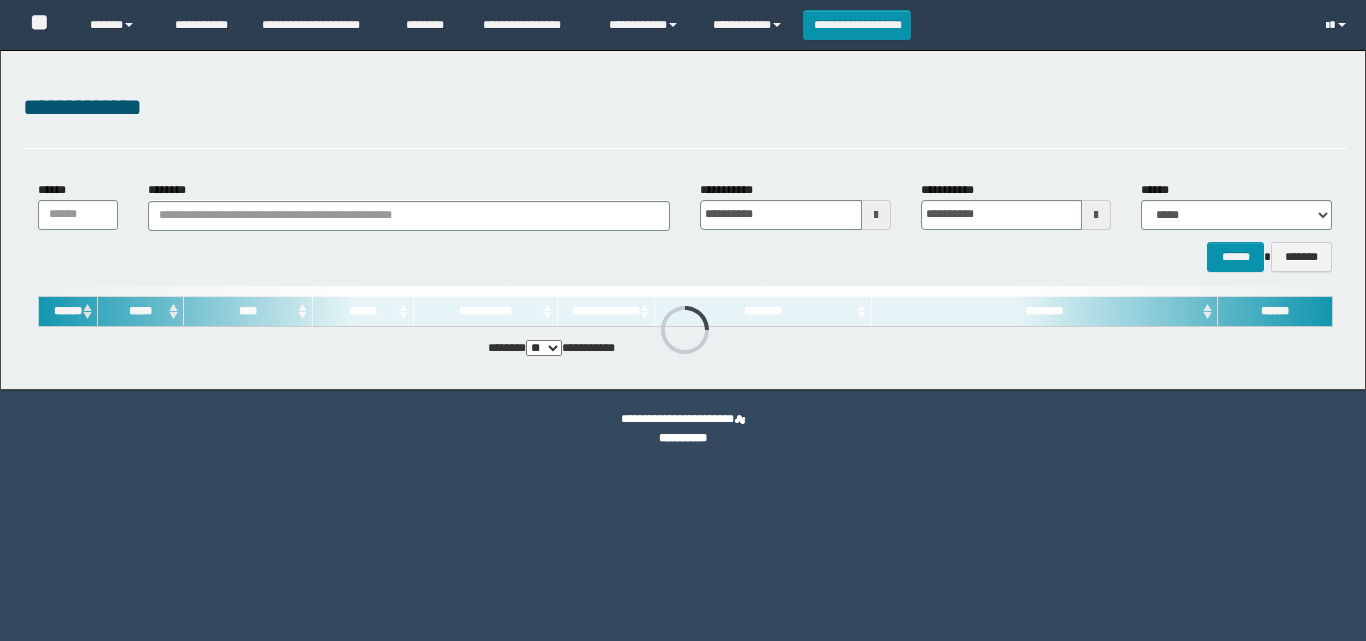 scroll, scrollTop: 0, scrollLeft: 0, axis: both 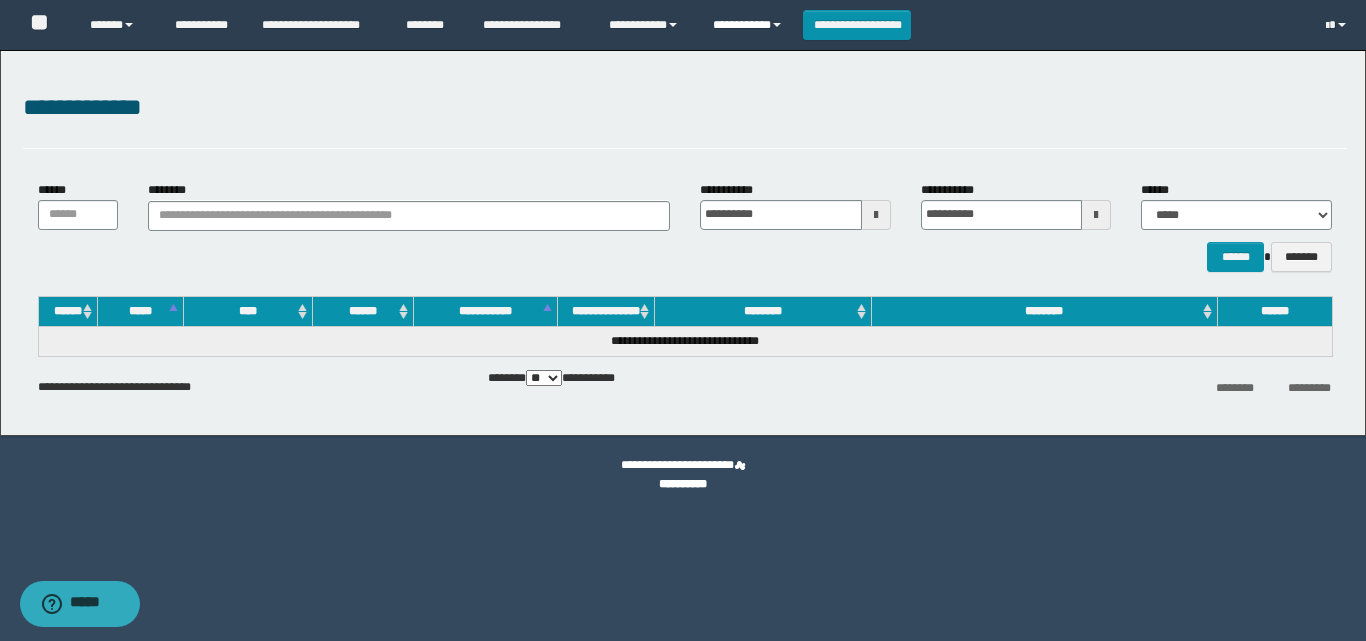 click on "**********" at bounding box center [750, 25] 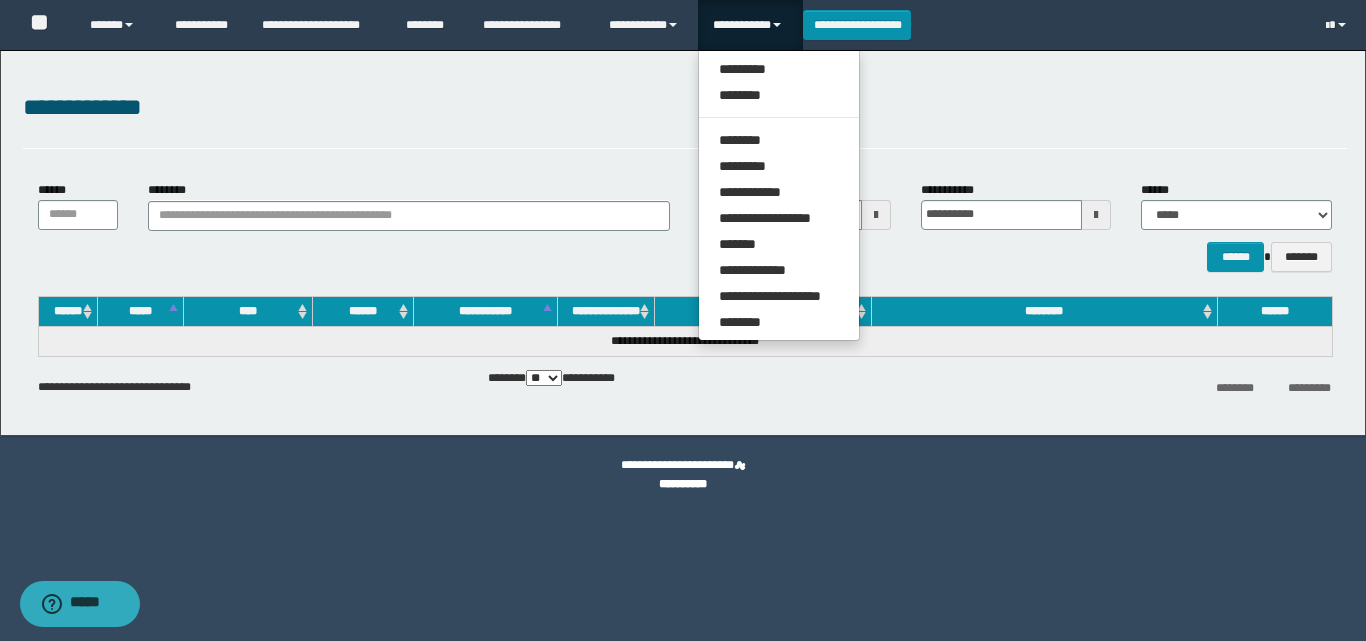 click on "**********" at bounding box center [779, 195] 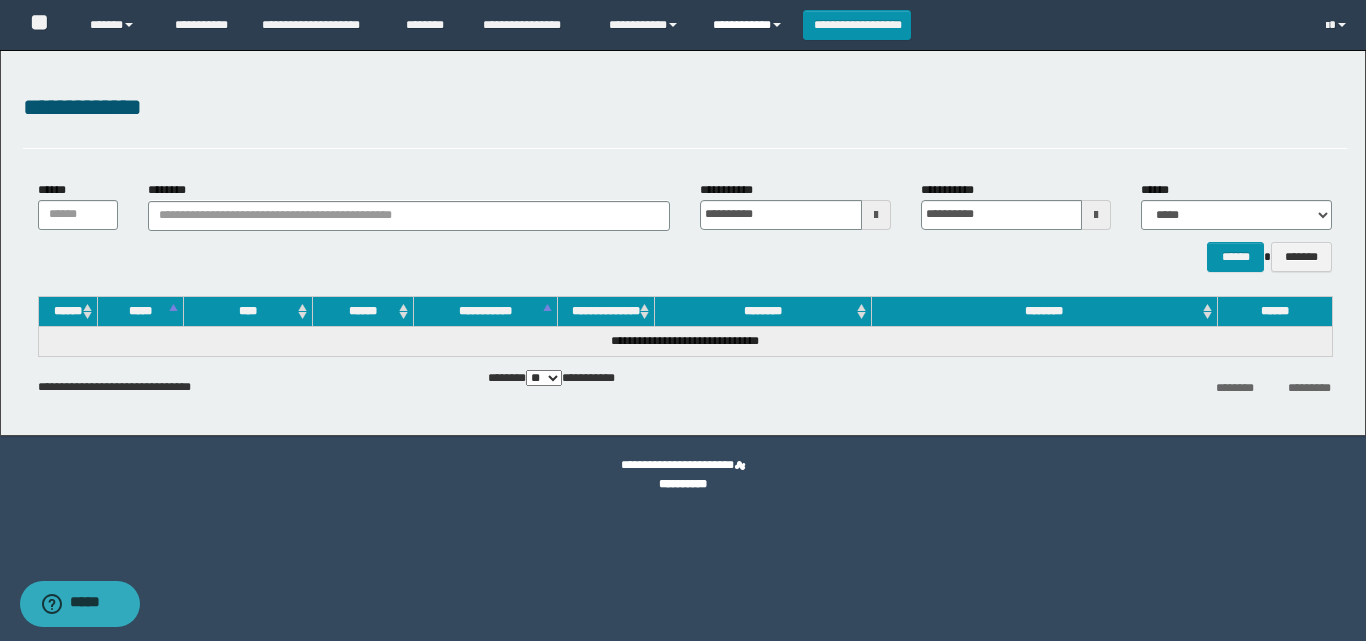 click on "**********" at bounding box center (750, 25) 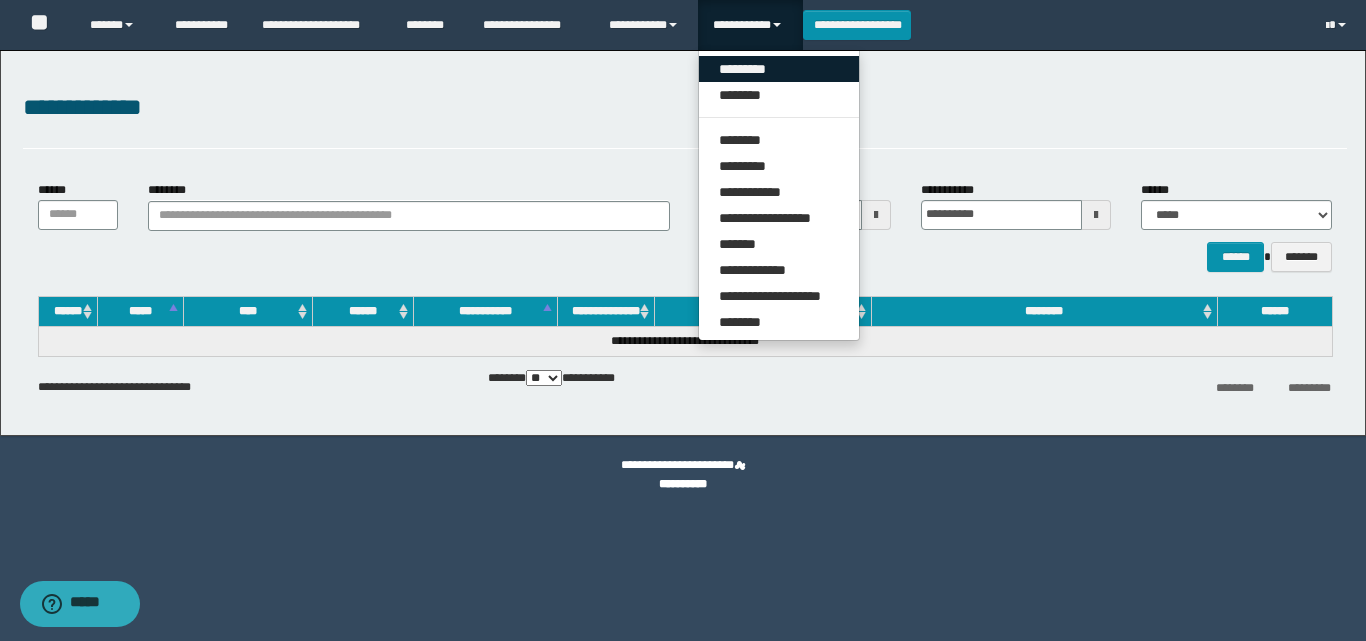 click on "*********" at bounding box center [779, 69] 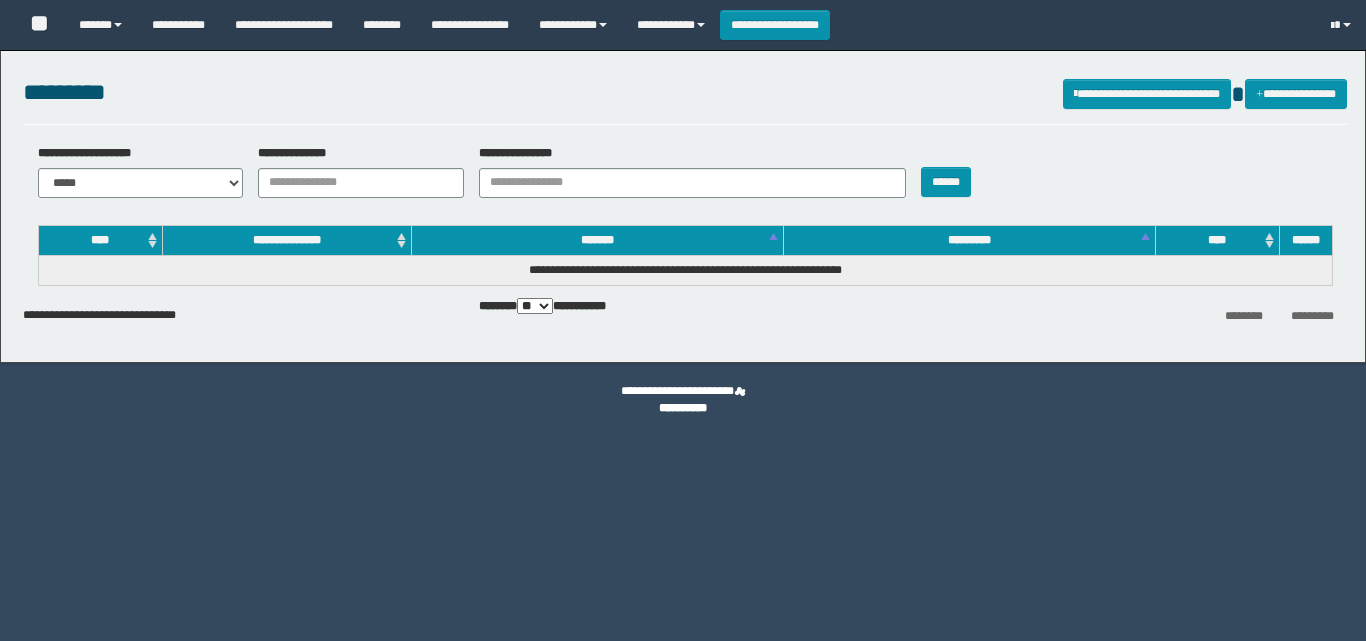 scroll, scrollTop: 0, scrollLeft: 0, axis: both 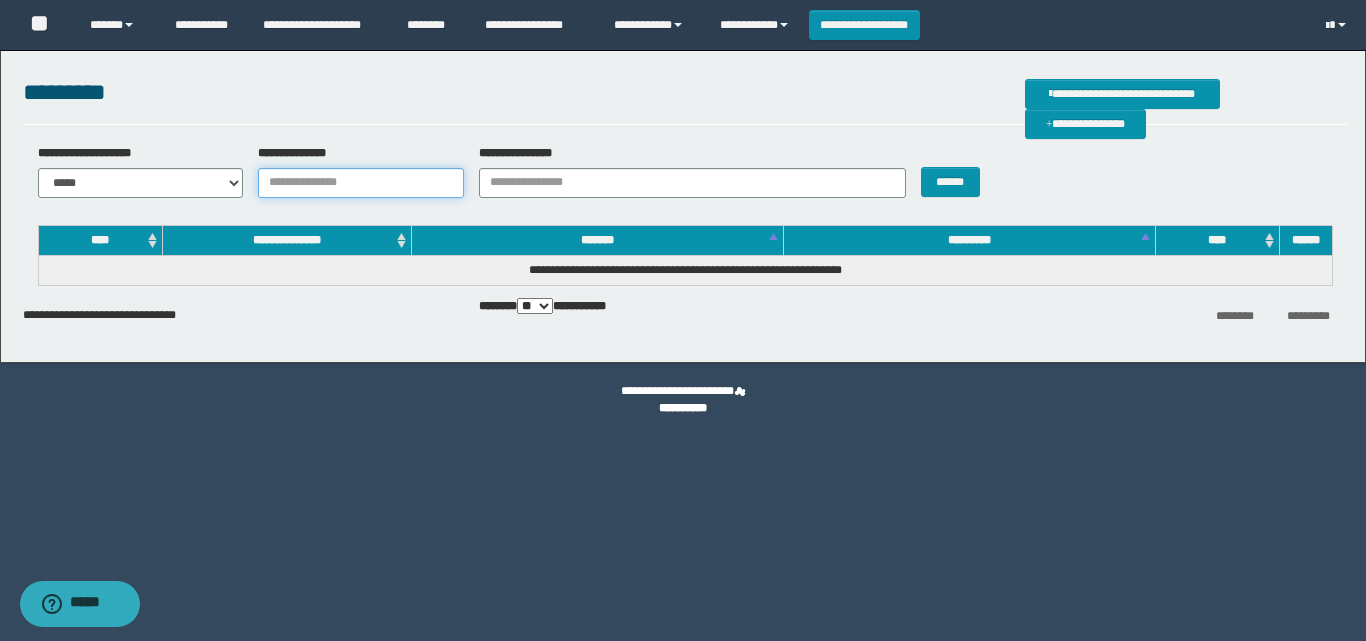 click on "**********" at bounding box center [361, 183] 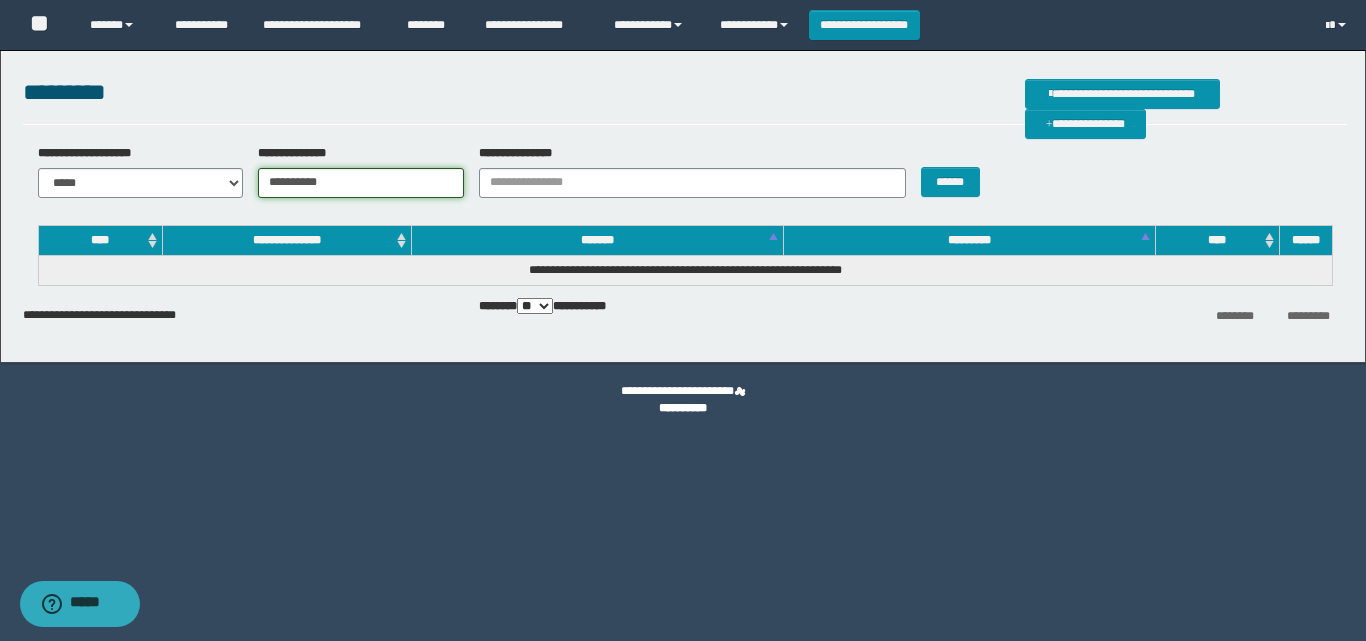 type on "**********" 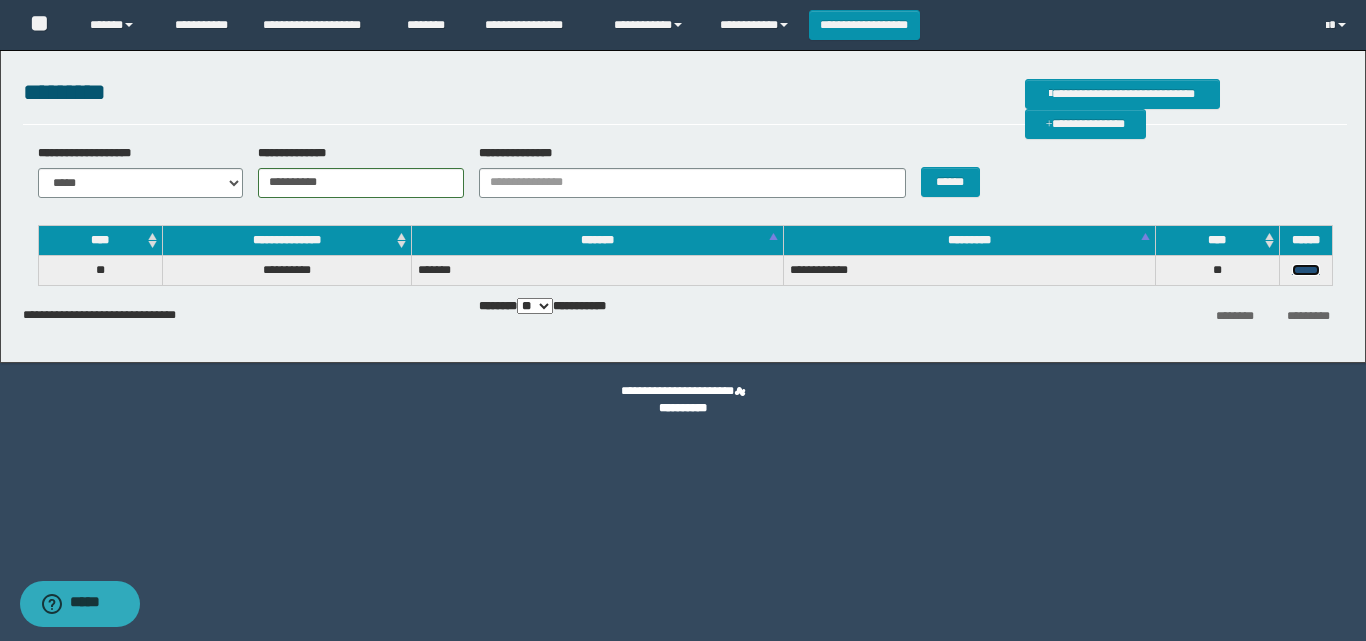 click on "******" at bounding box center [1306, 270] 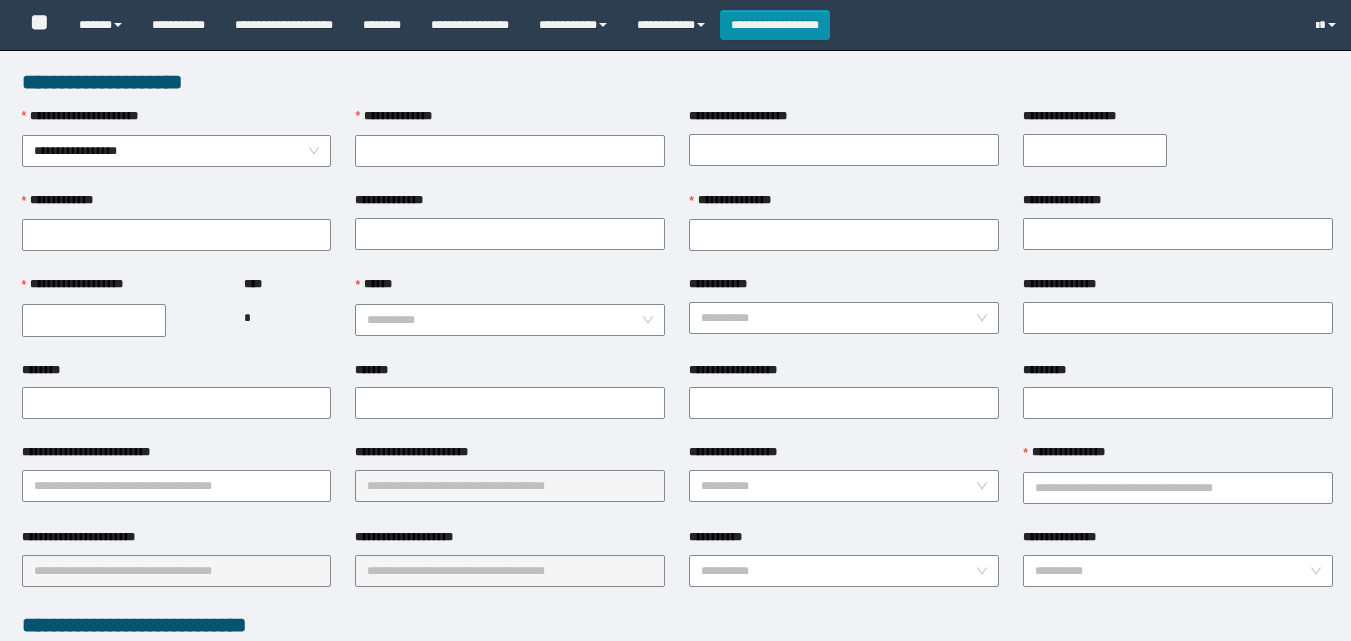 scroll, scrollTop: 0, scrollLeft: 0, axis: both 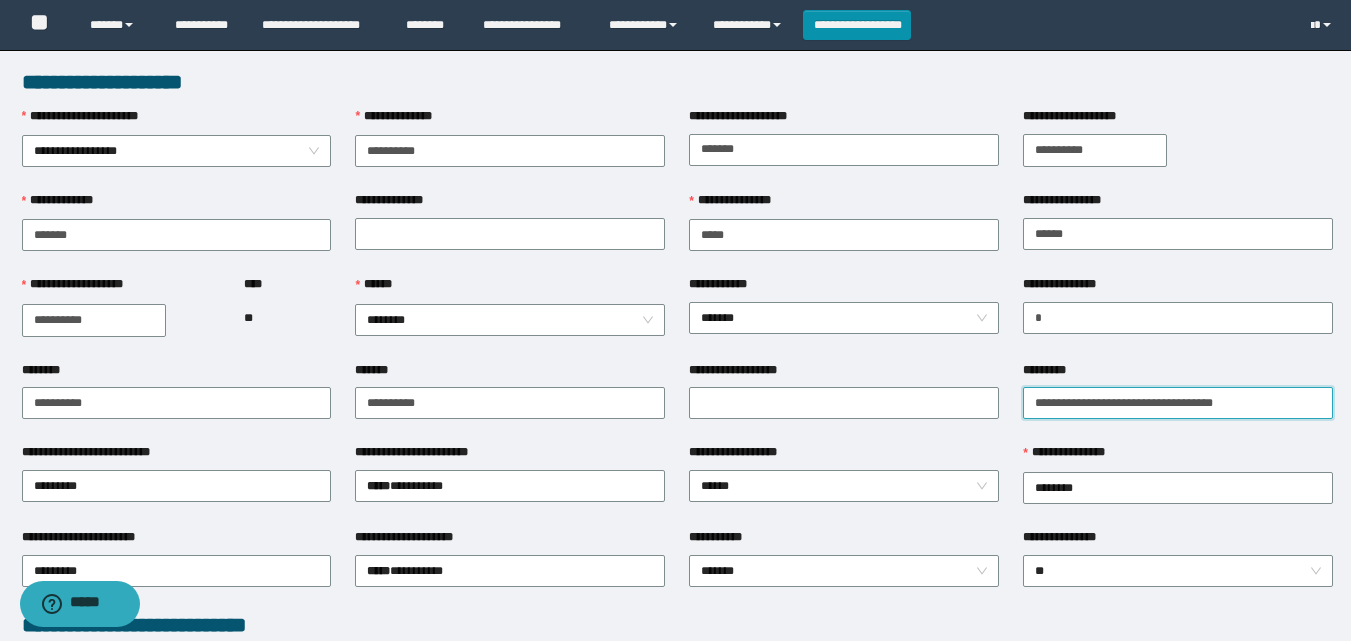 click on "*********" at bounding box center (1178, 403) 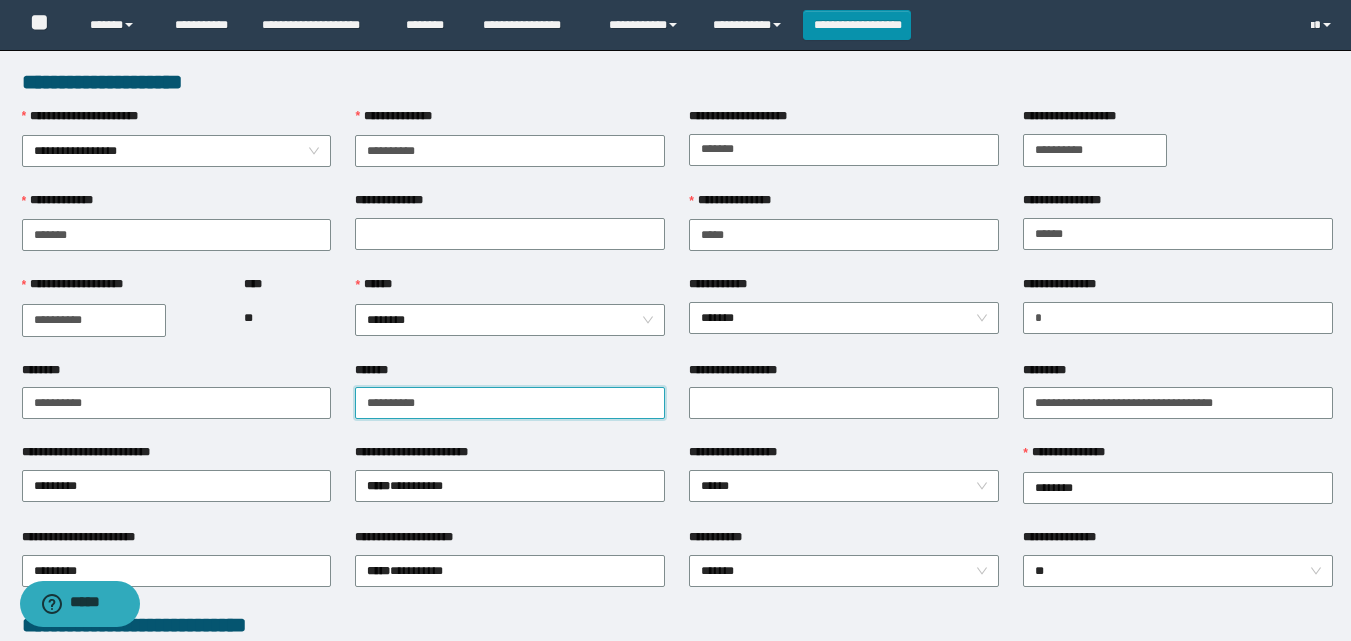 click on "*******" at bounding box center (510, 403) 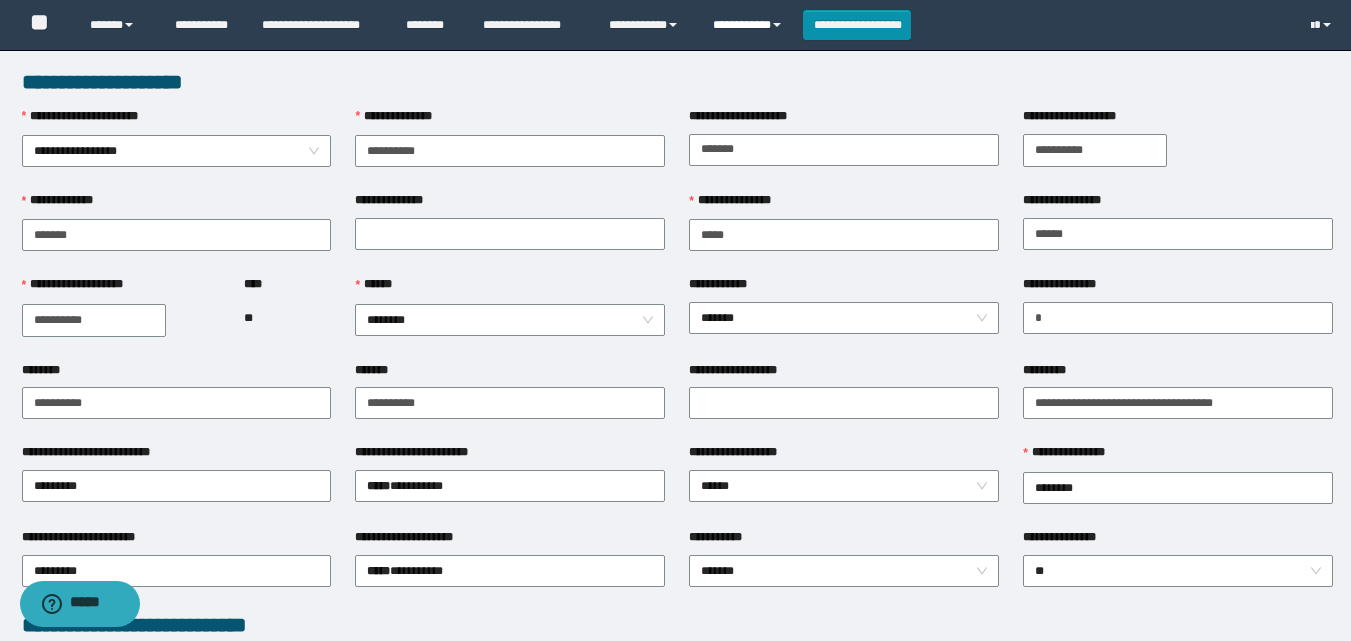 click on "**********" at bounding box center (750, 25) 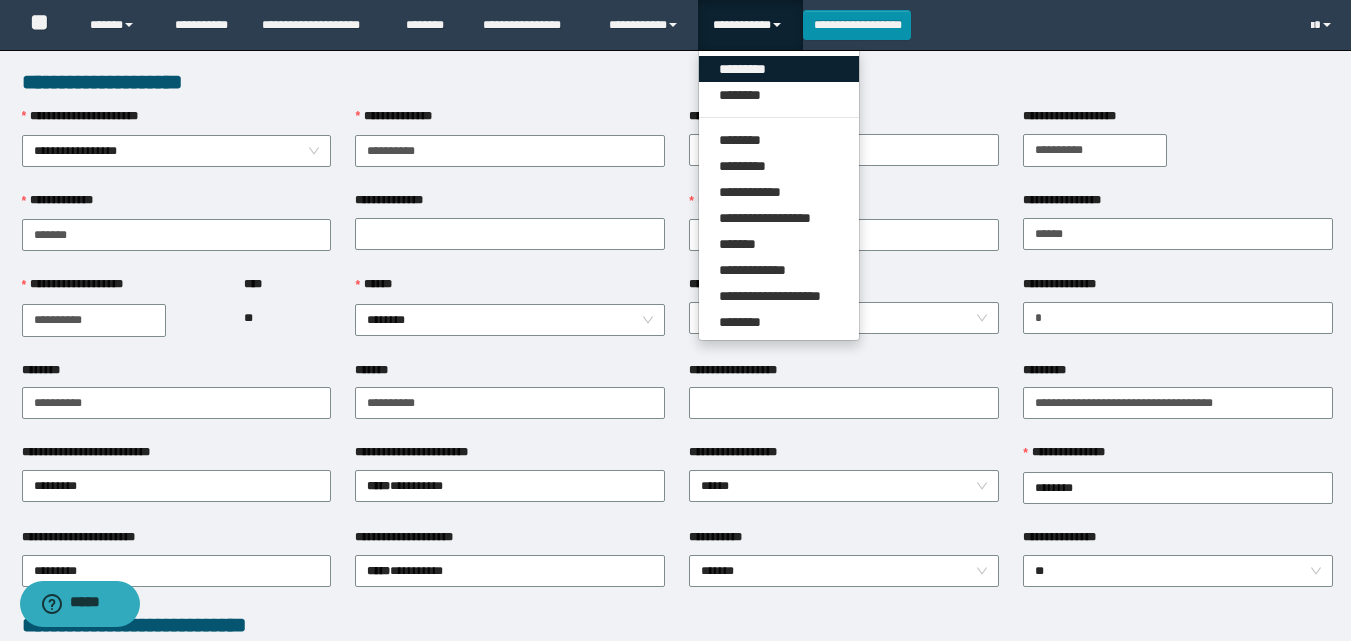 click on "*********" at bounding box center [779, 69] 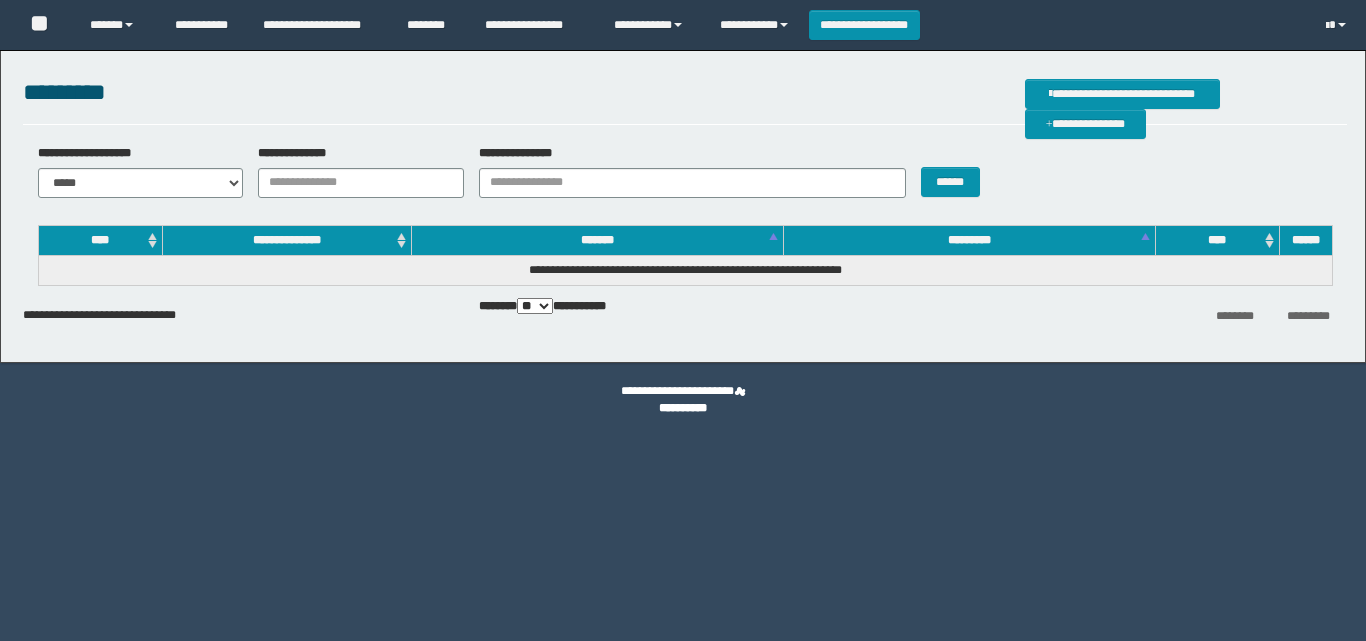 scroll, scrollTop: 0, scrollLeft: 0, axis: both 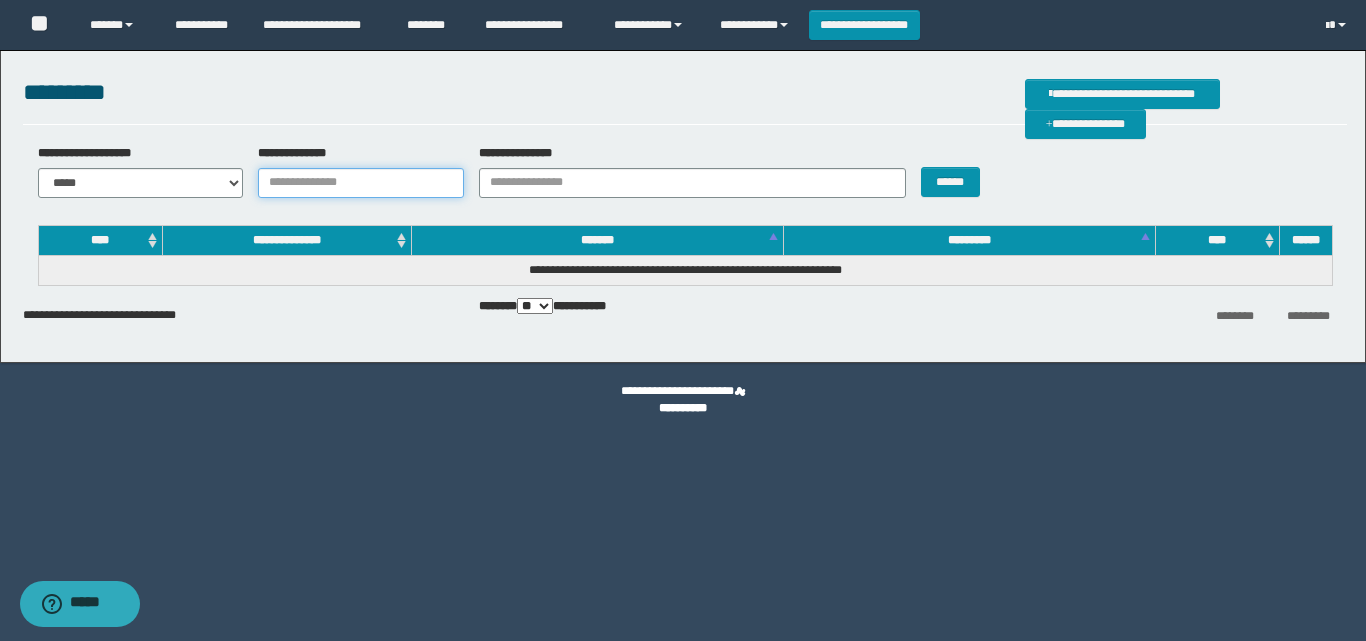 click on "**********" at bounding box center (361, 183) 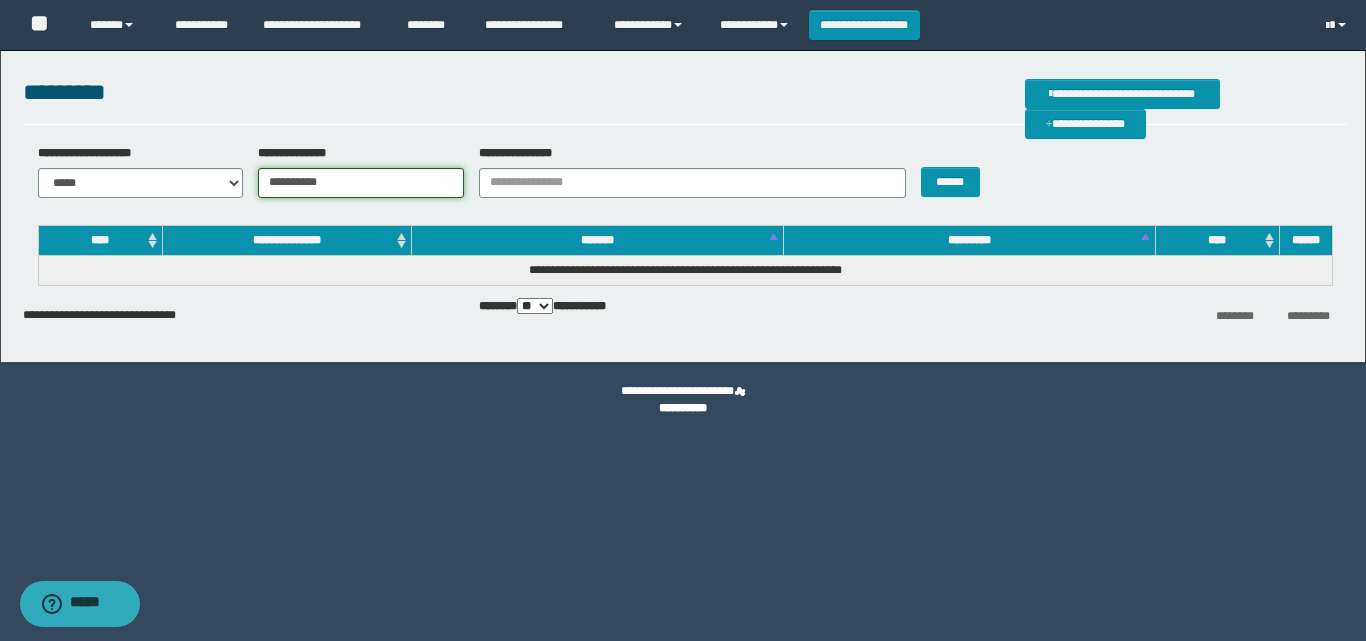type on "**********" 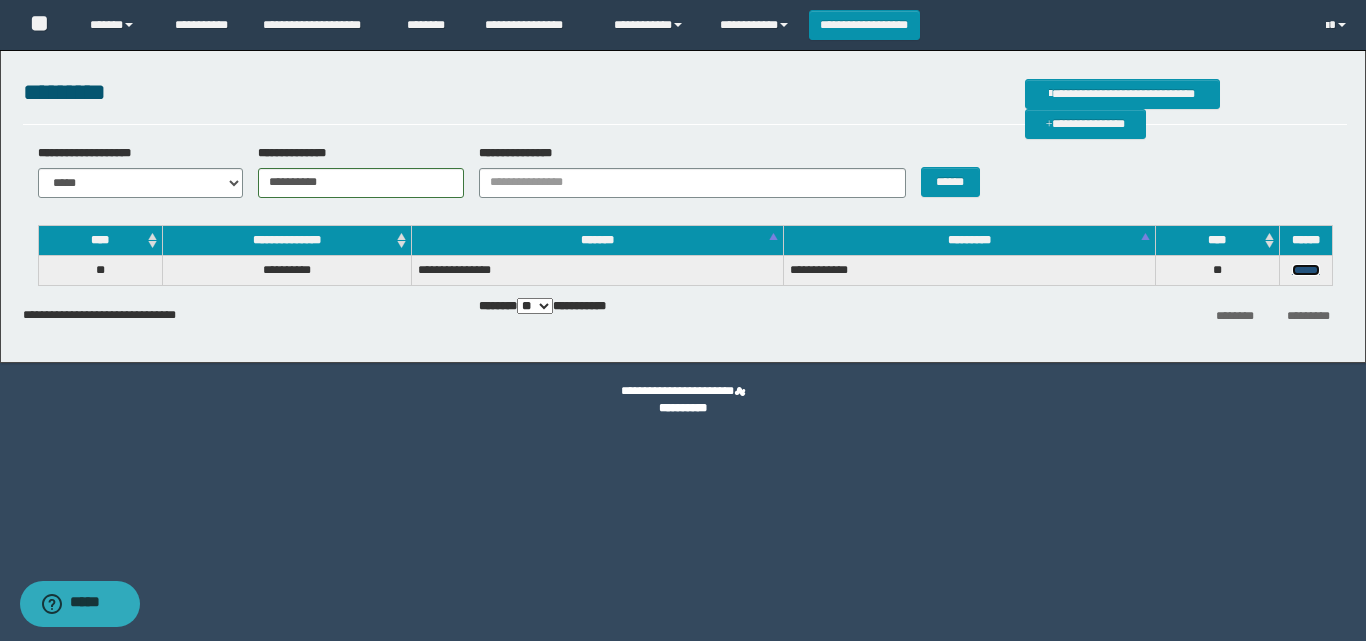 click on "******" at bounding box center (1306, 270) 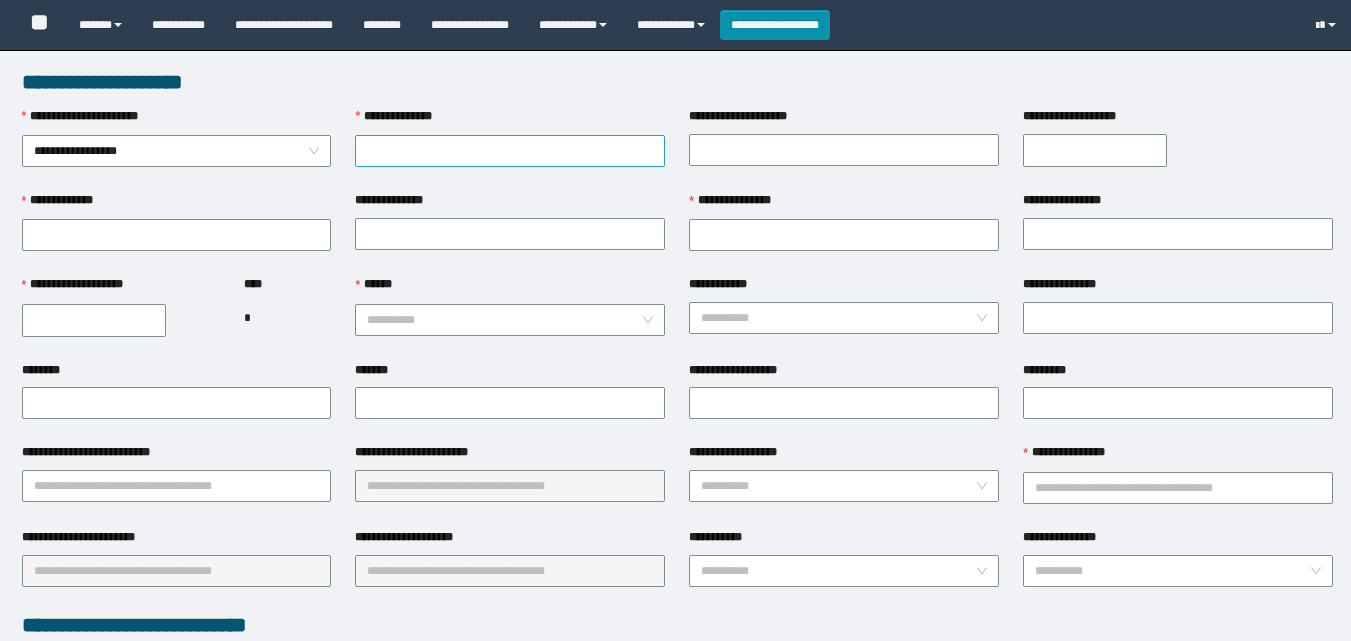 scroll, scrollTop: 0, scrollLeft: 0, axis: both 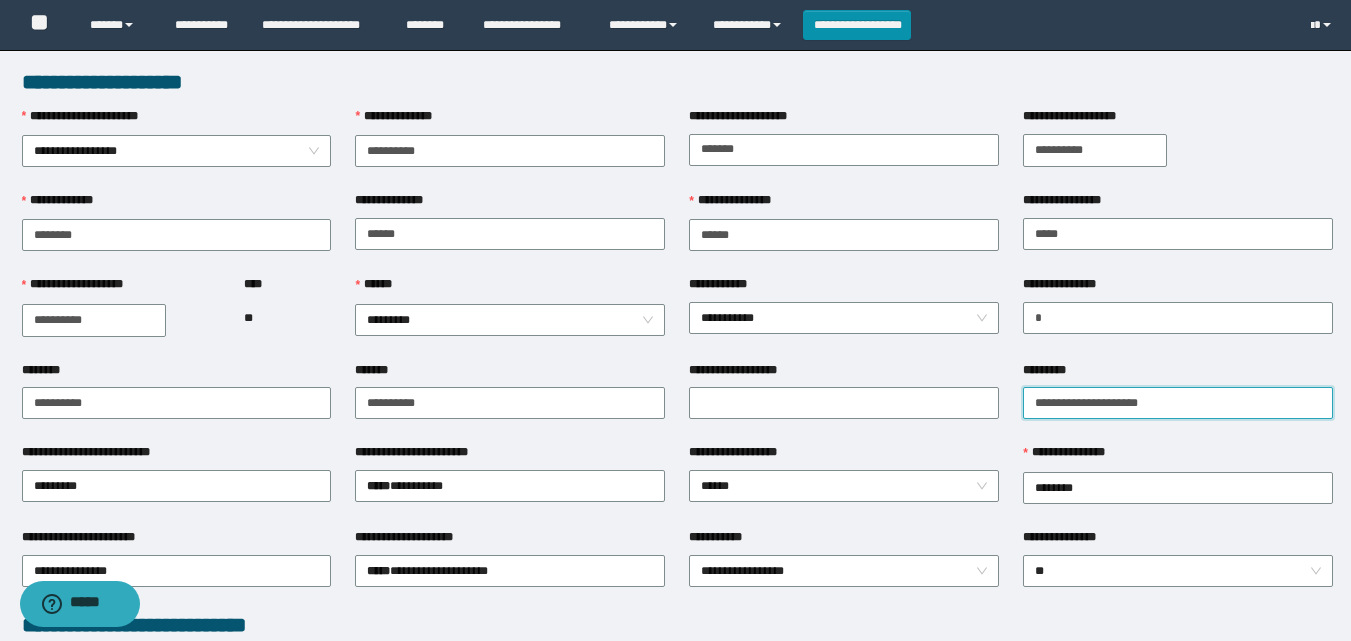 click on "*********" at bounding box center (1178, 403) 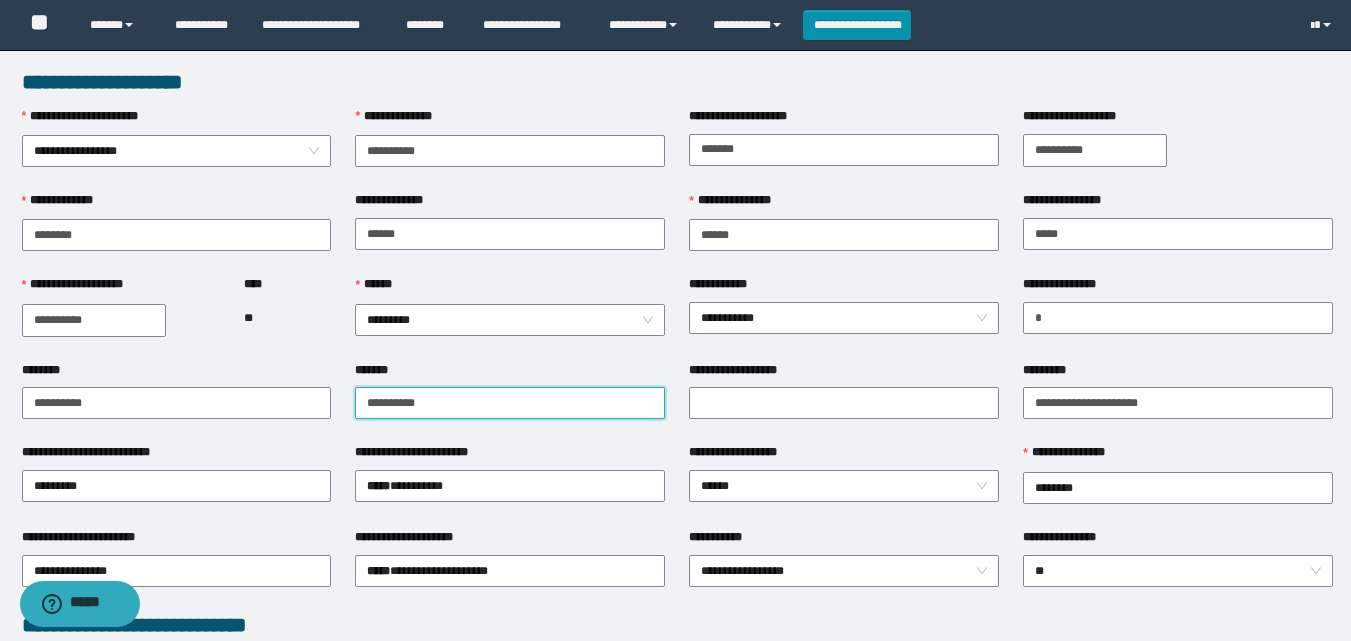 click on "*******" at bounding box center [510, 403] 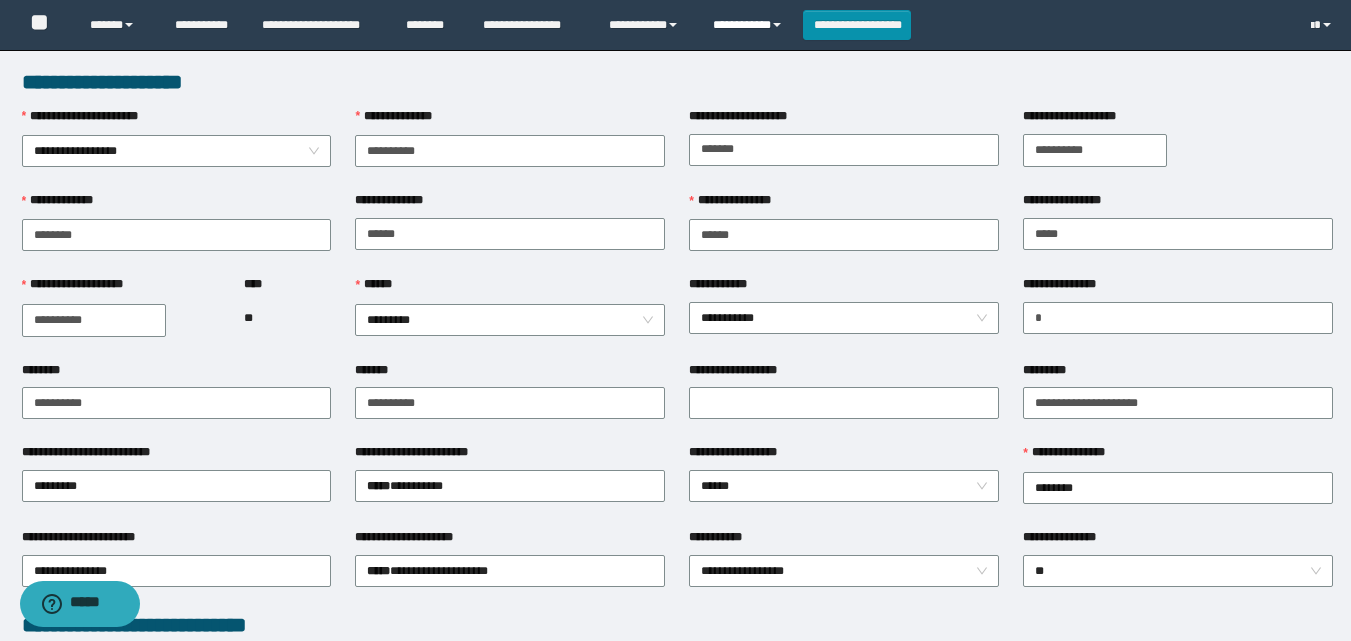 click on "**********" at bounding box center (750, 25) 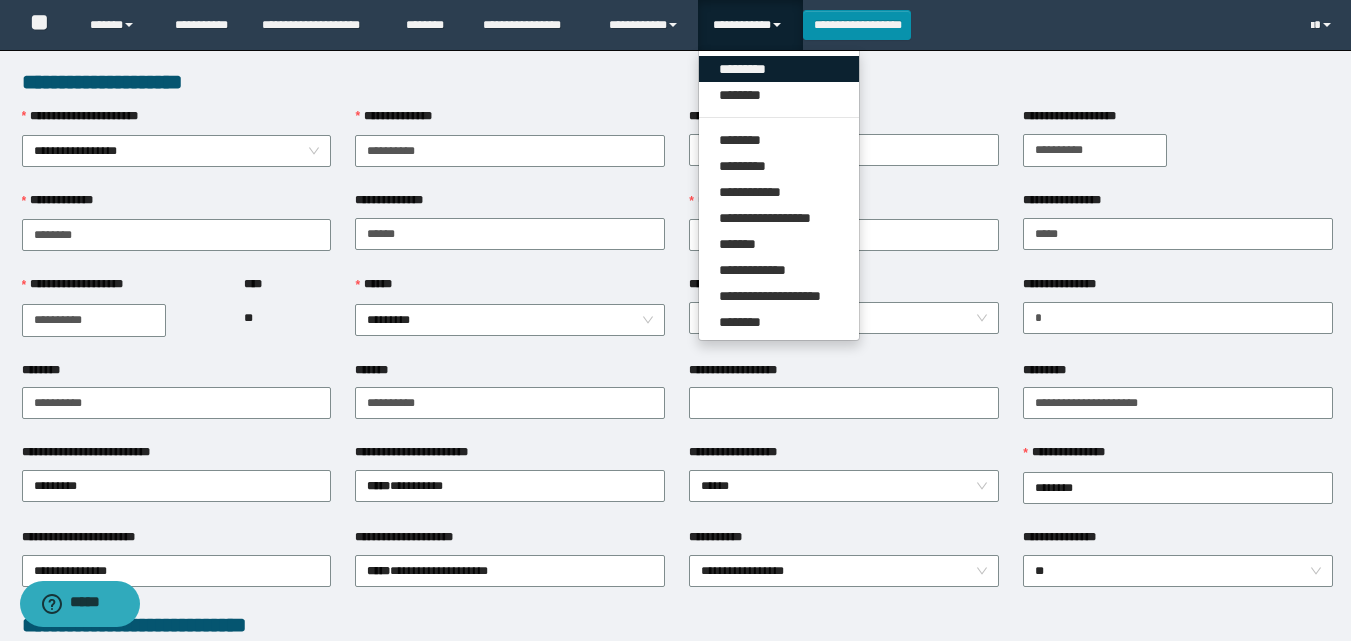 click on "*********" at bounding box center [779, 69] 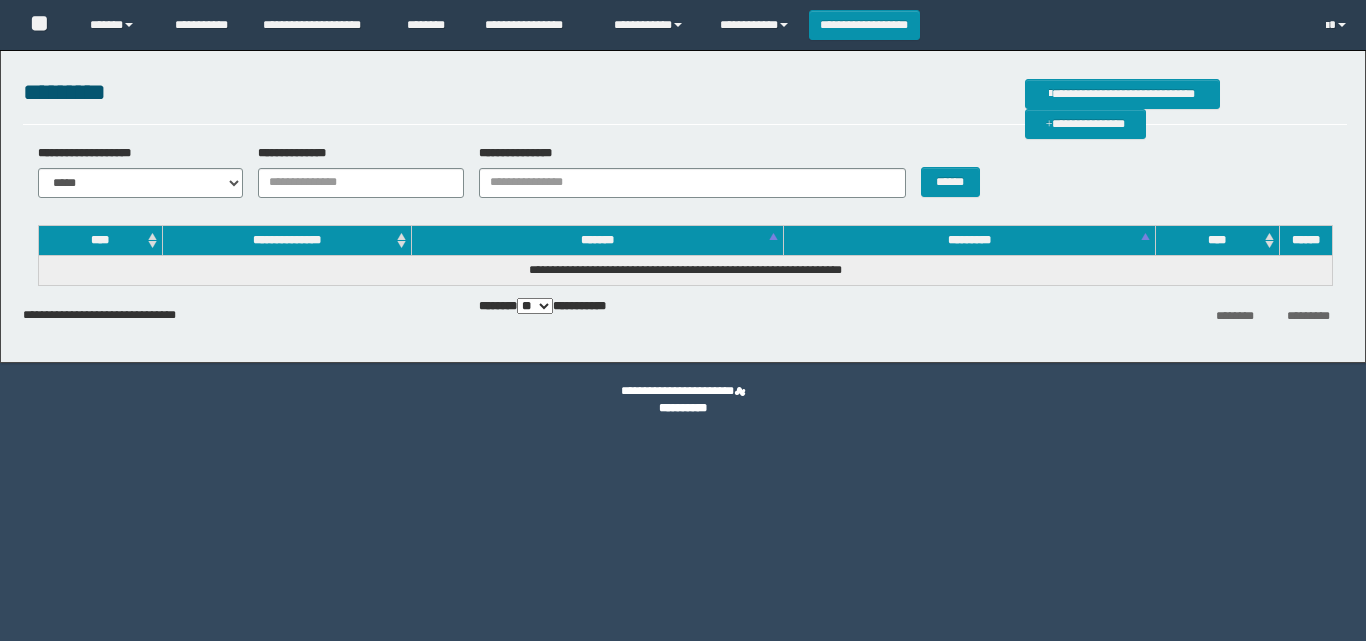 scroll, scrollTop: 0, scrollLeft: 0, axis: both 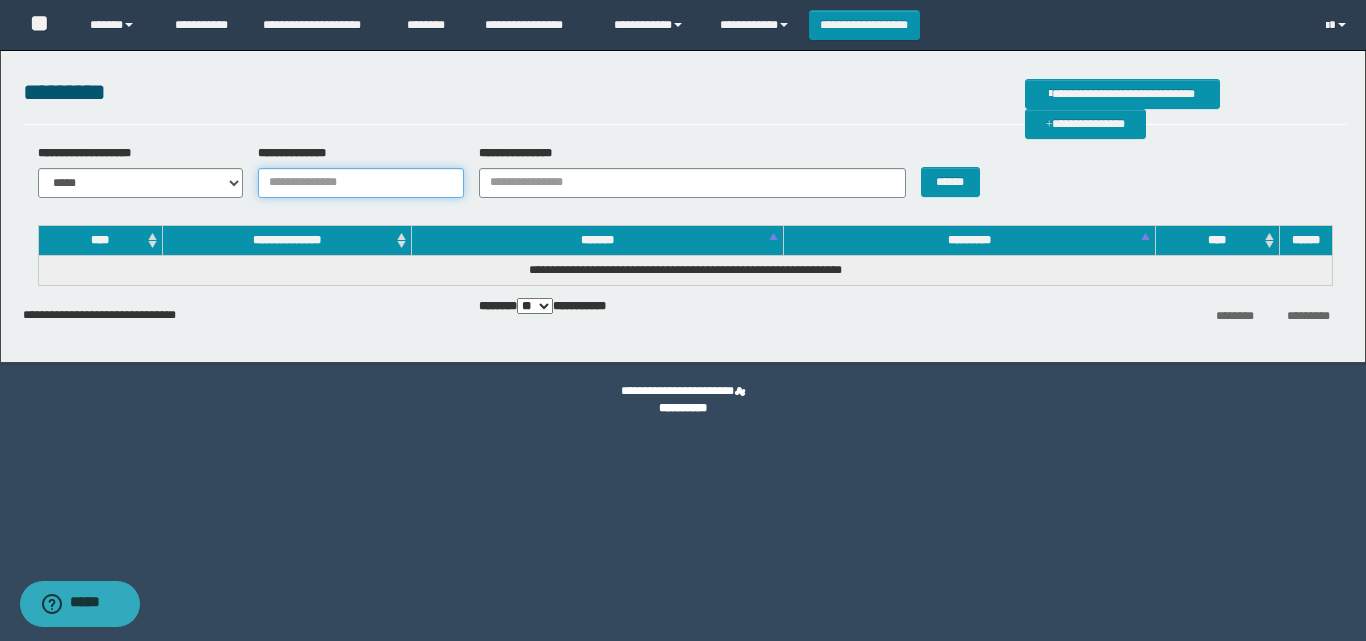 click on "**********" at bounding box center [361, 183] 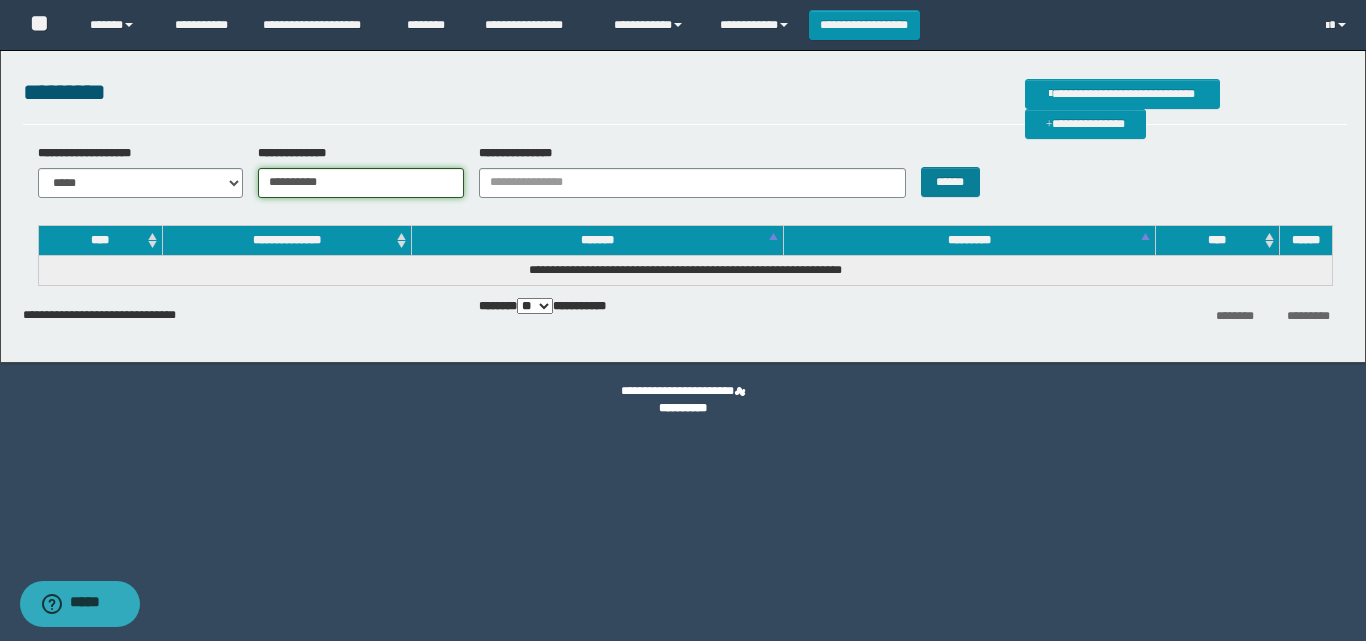 type on "**********" 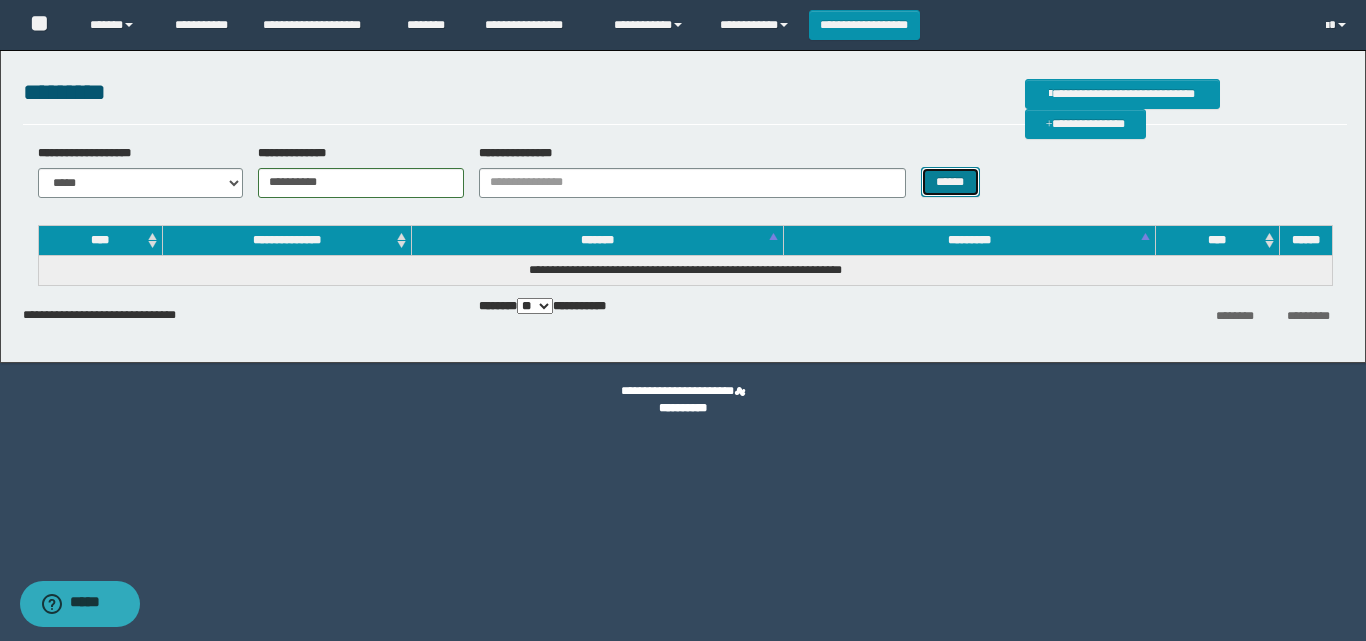 click on "******" at bounding box center (950, 182) 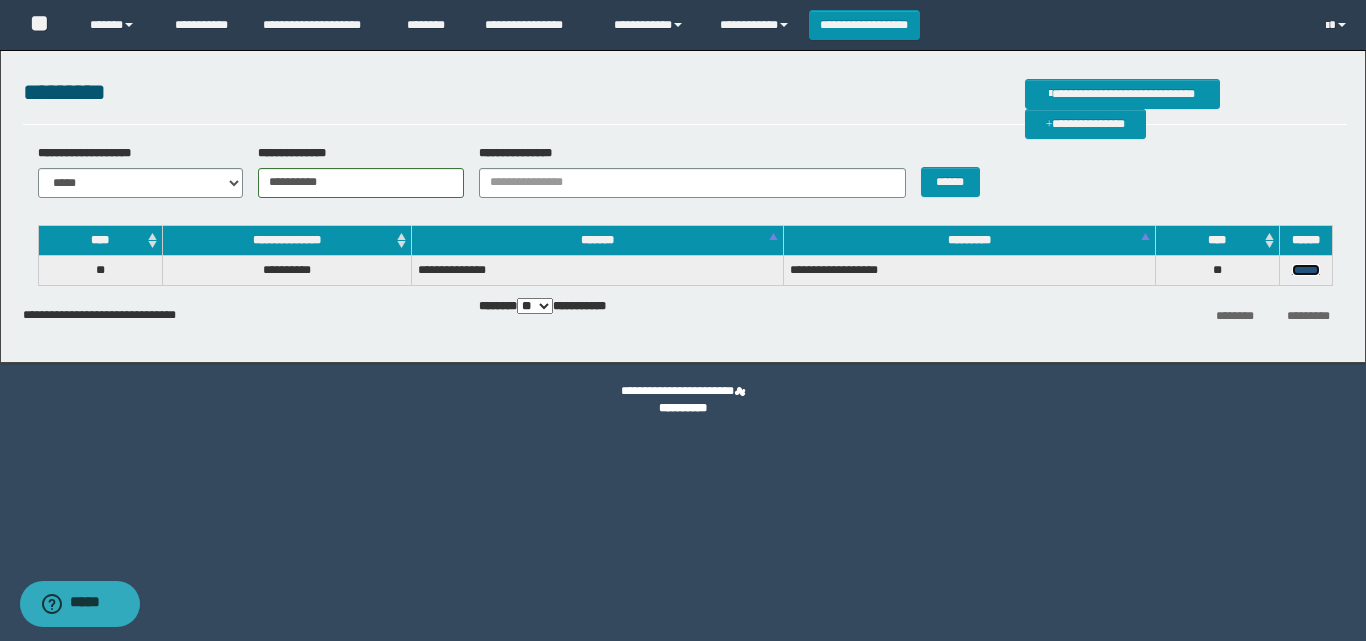 click on "******" at bounding box center (1306, 270) 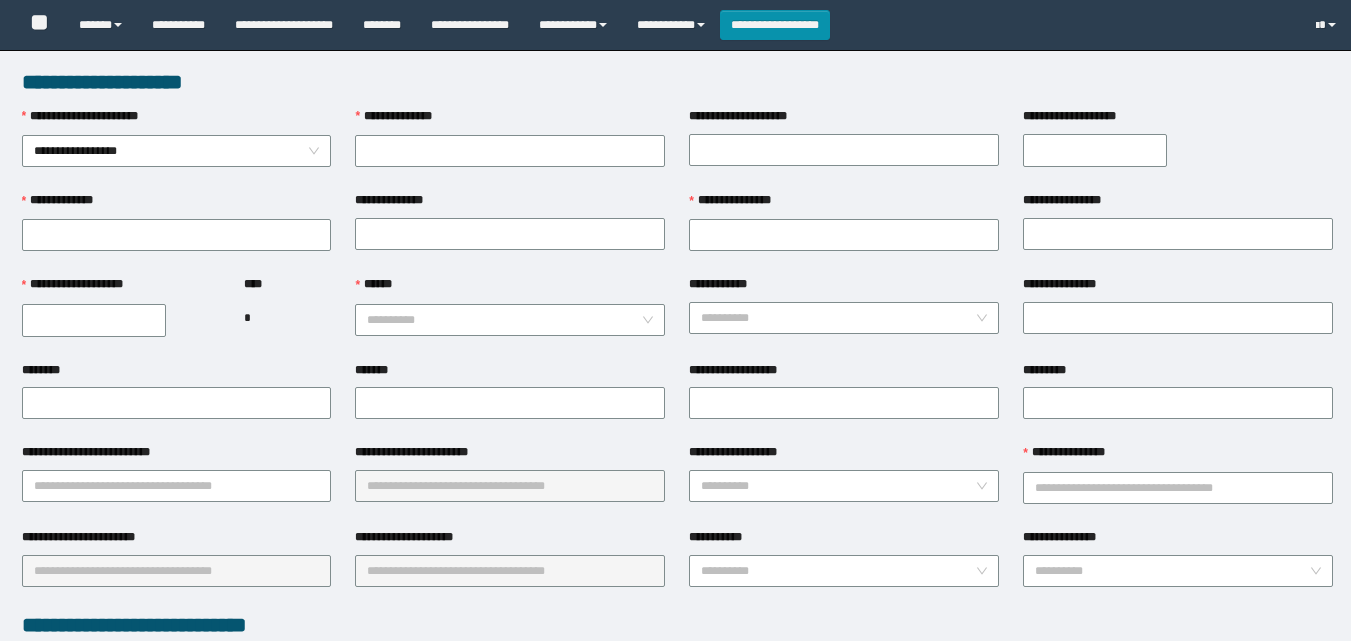 scroll, scrollTop: 0, scrollLeft: 0, axis: both 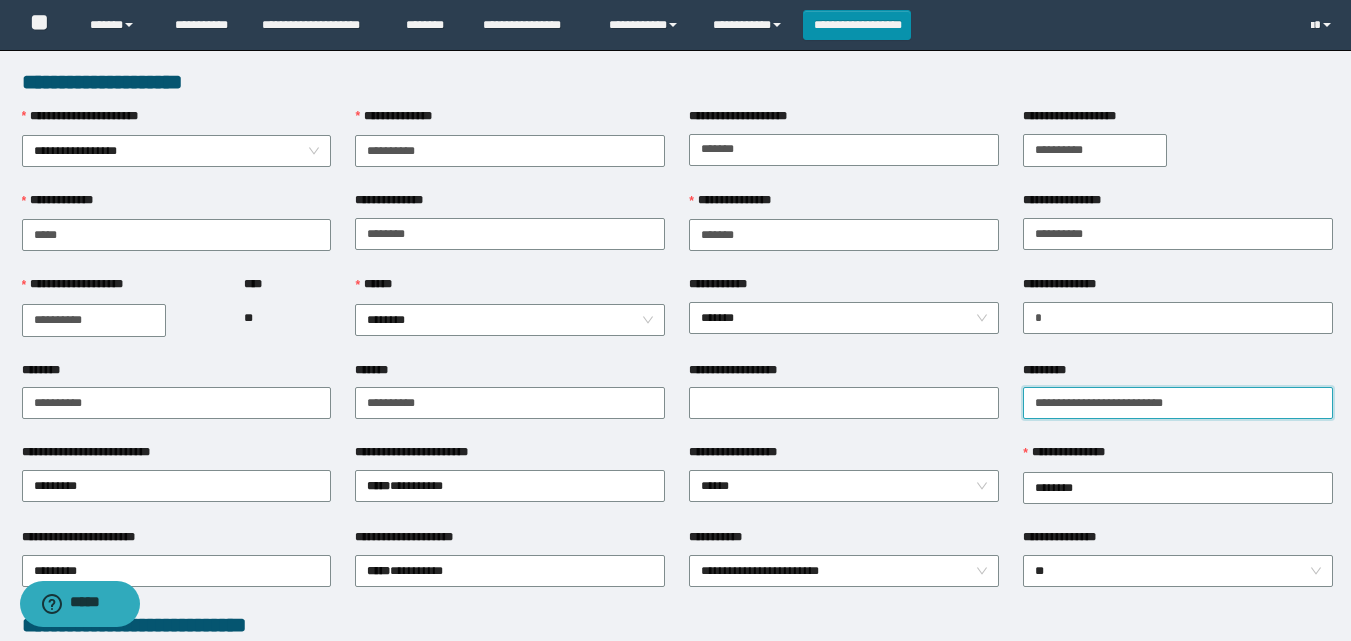 click on "*********" at bounding box center [1178, 403] 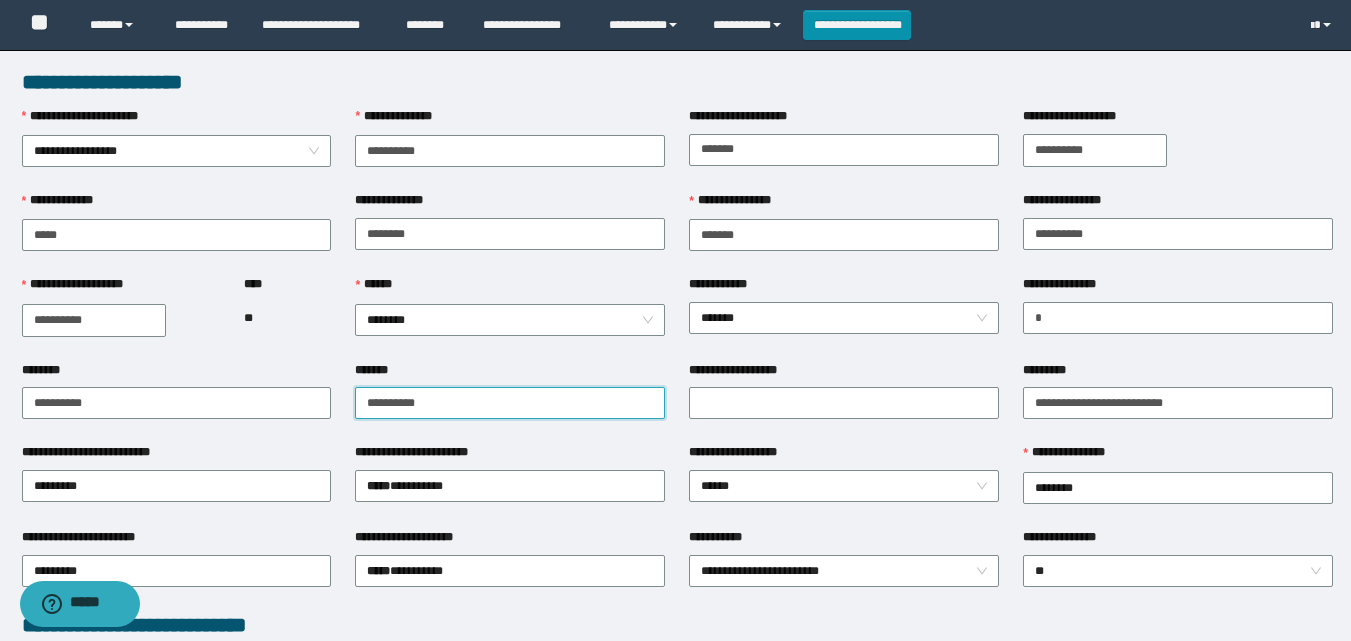 click on "*******" at bounding box center (510, 403) 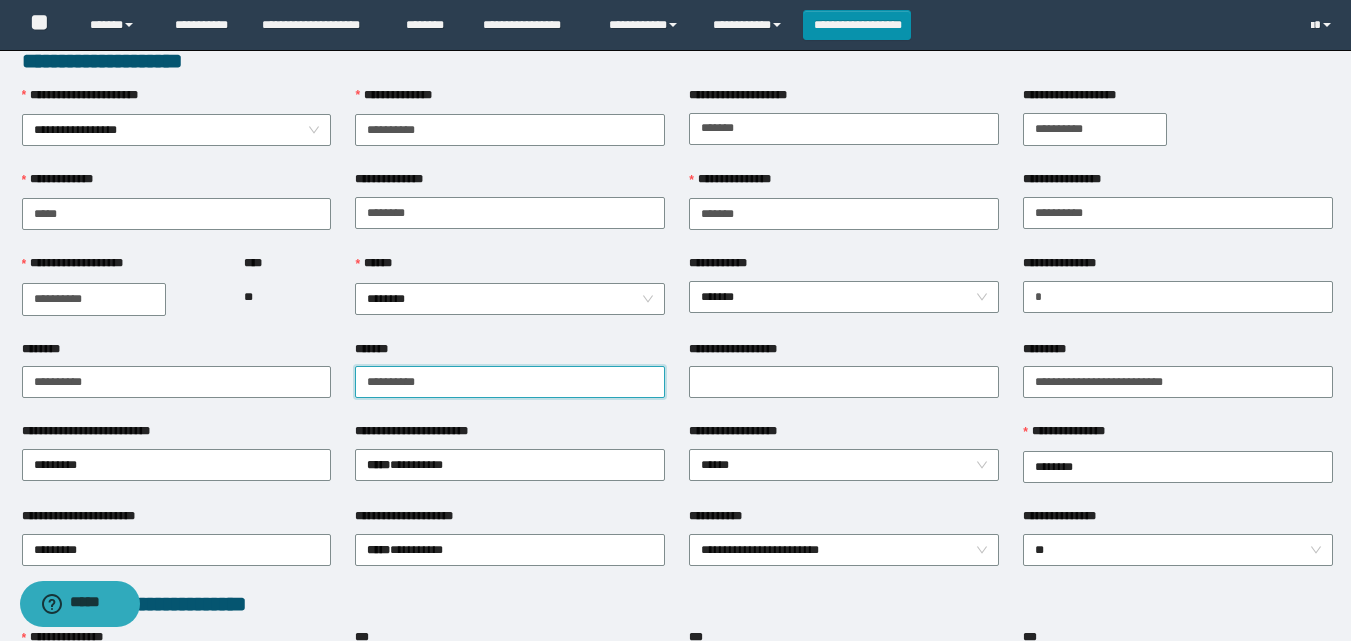 scroll, scrollTop: 0, scrollLeft: 0, axis: both 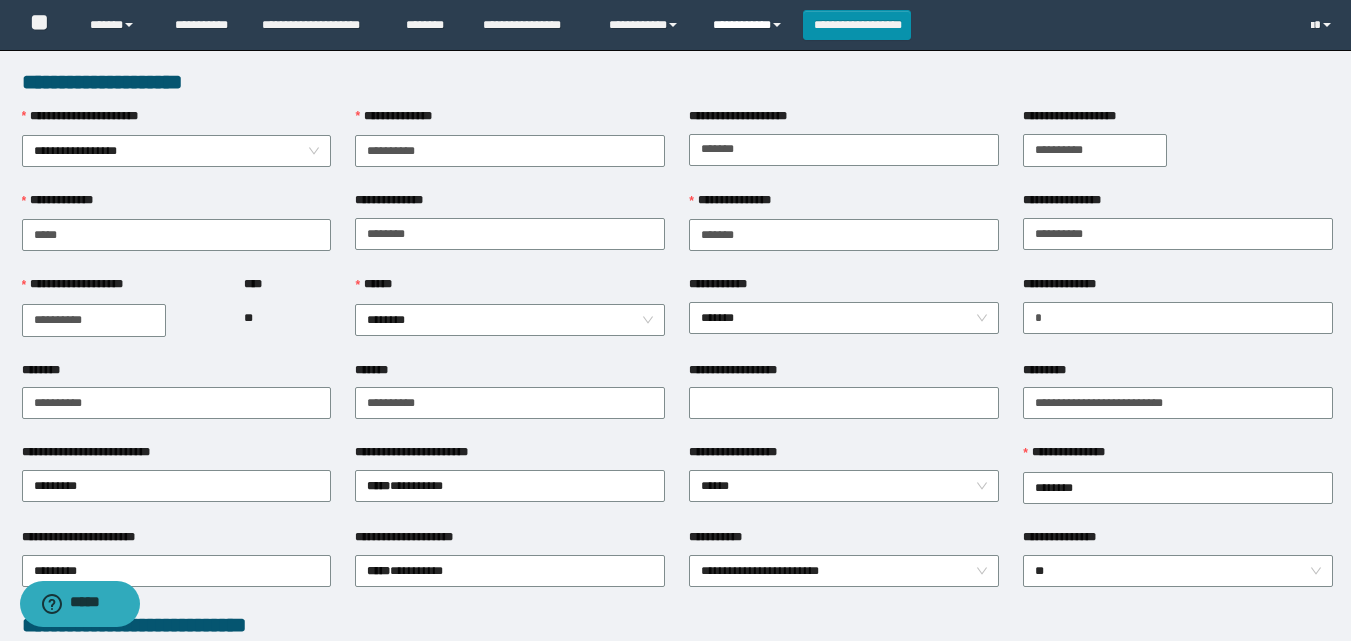 click on "**********" at bounding box center (750, 25) 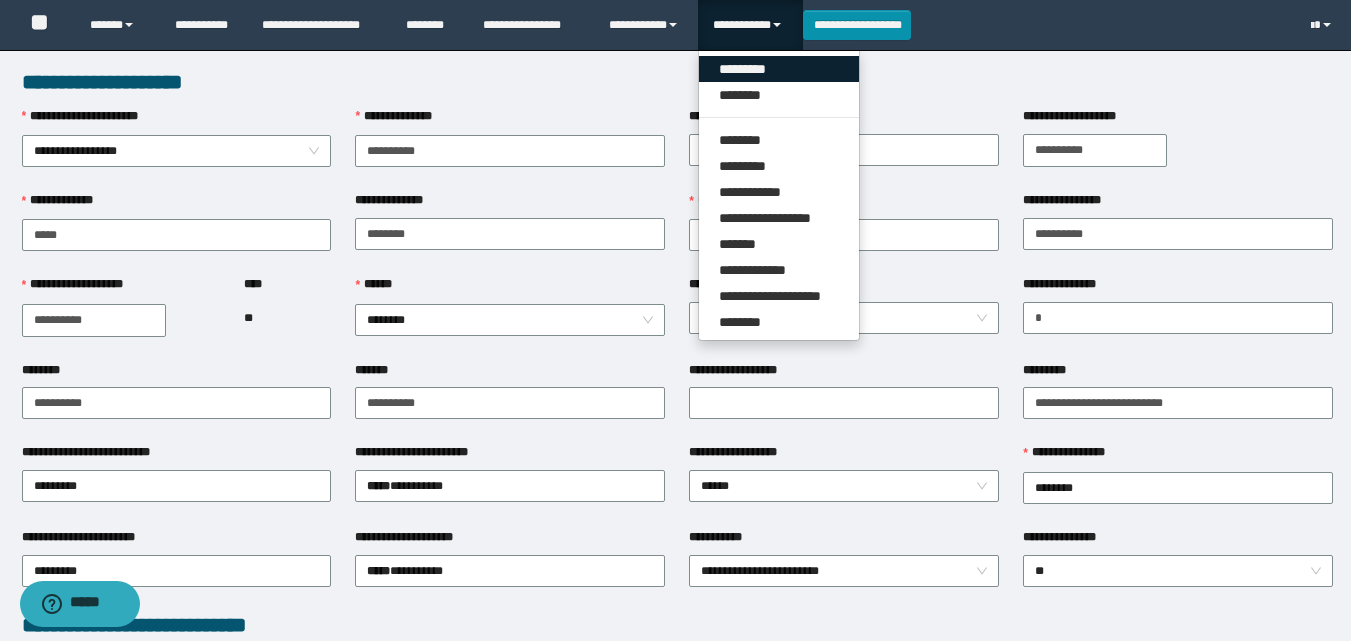click on "*********" at bounding box center (779, 69) 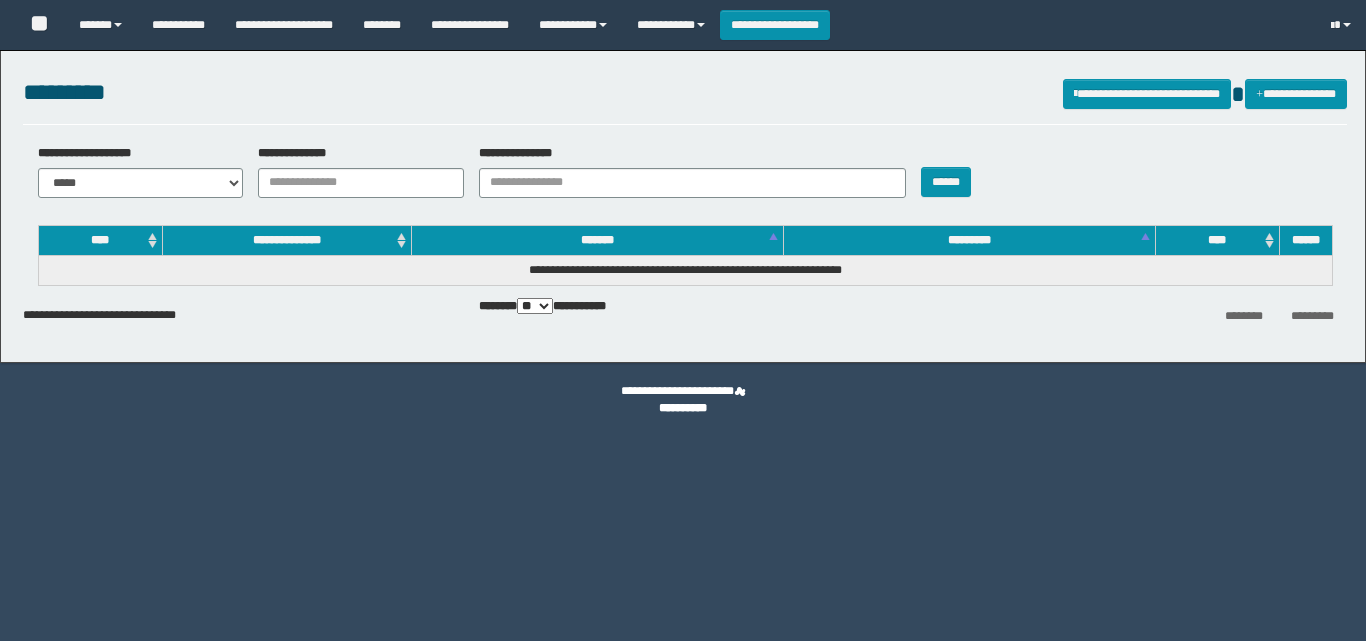 scroll, scrollTop: 0, scrollLeft: 0, axis: both 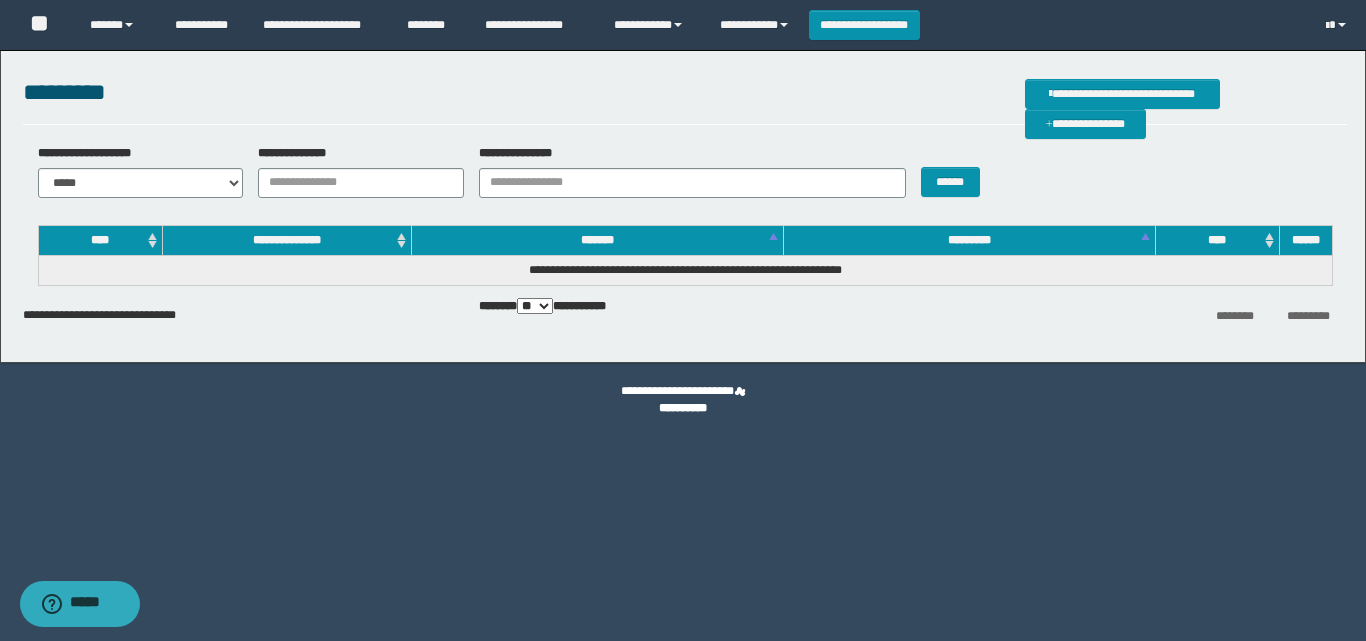 click on "**********" at bounding box center [683, 201] 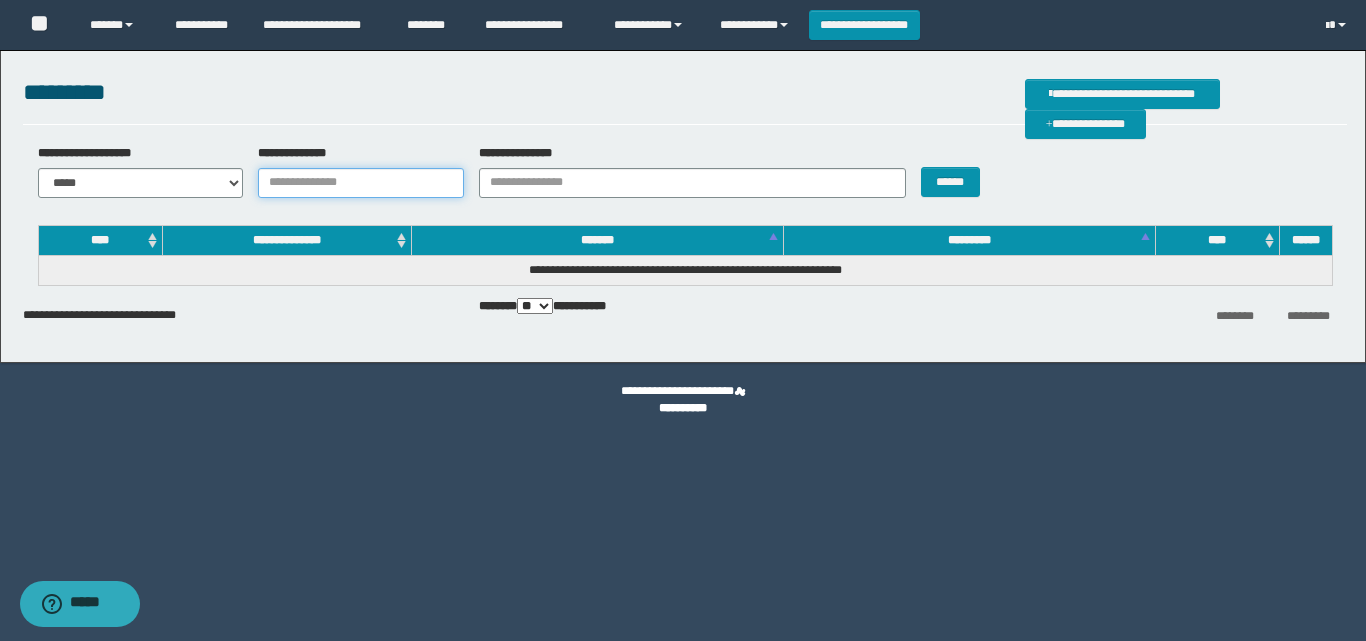 click on "**********" at bounding box center (361, 183) 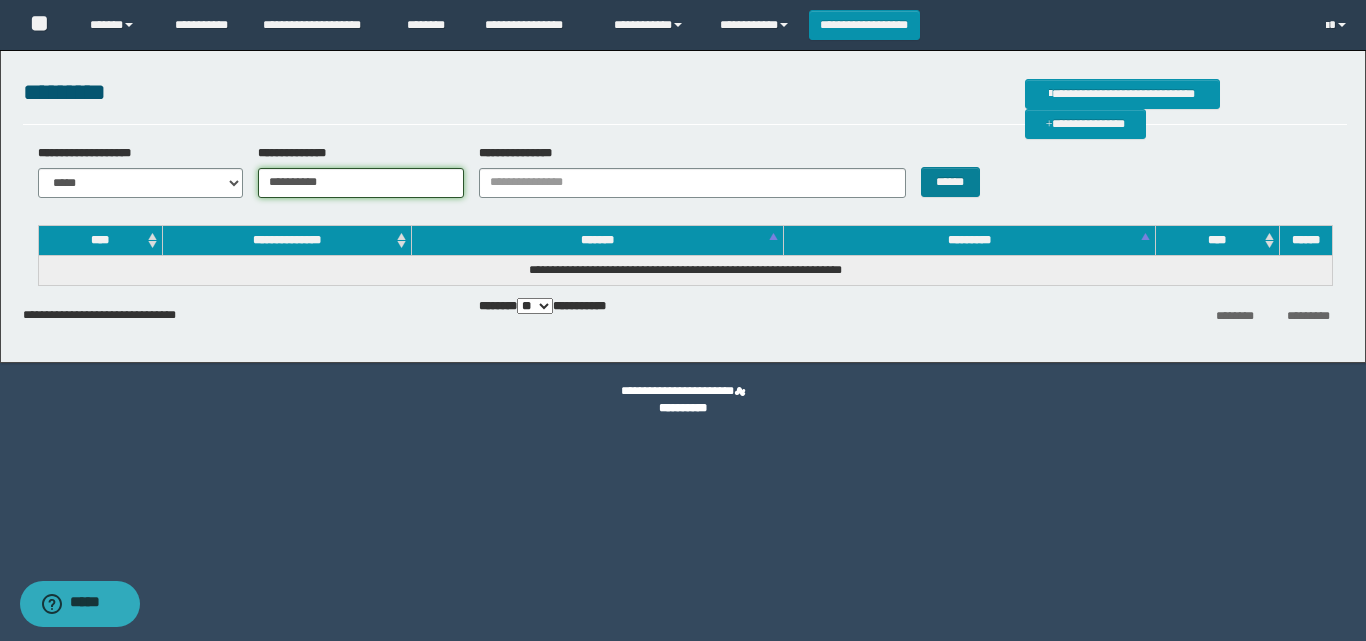 type on "**********" 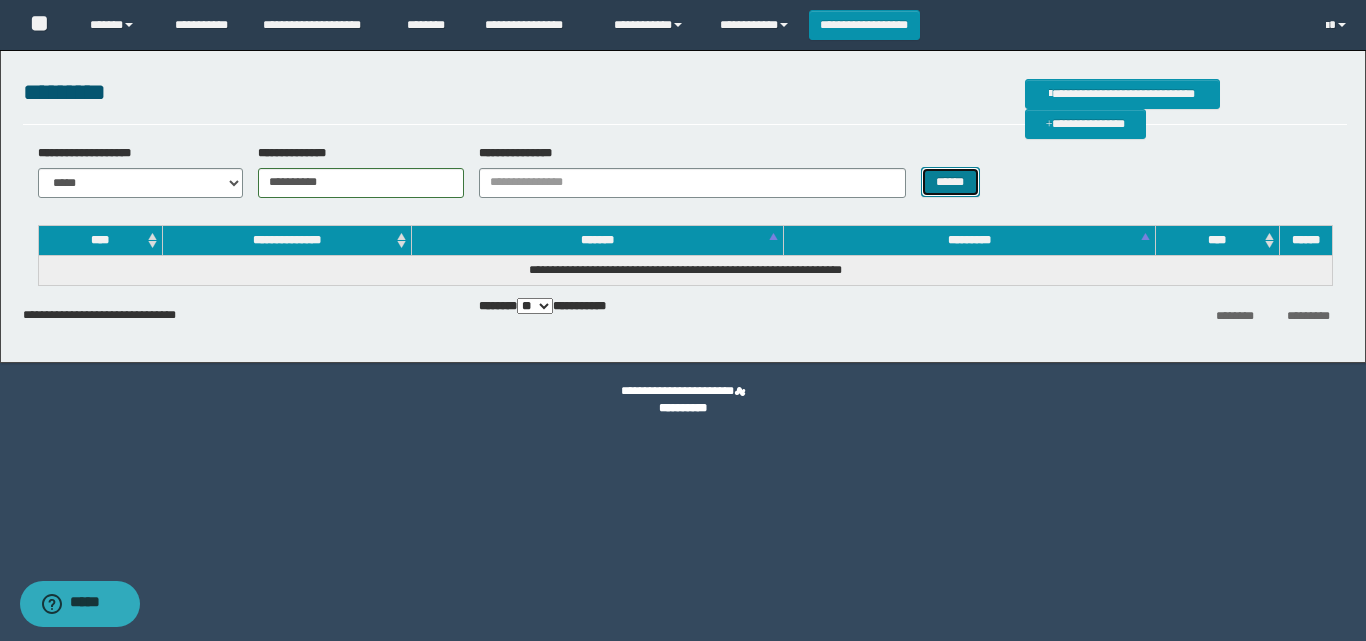 click on "******" at bounding box center (950, 182) 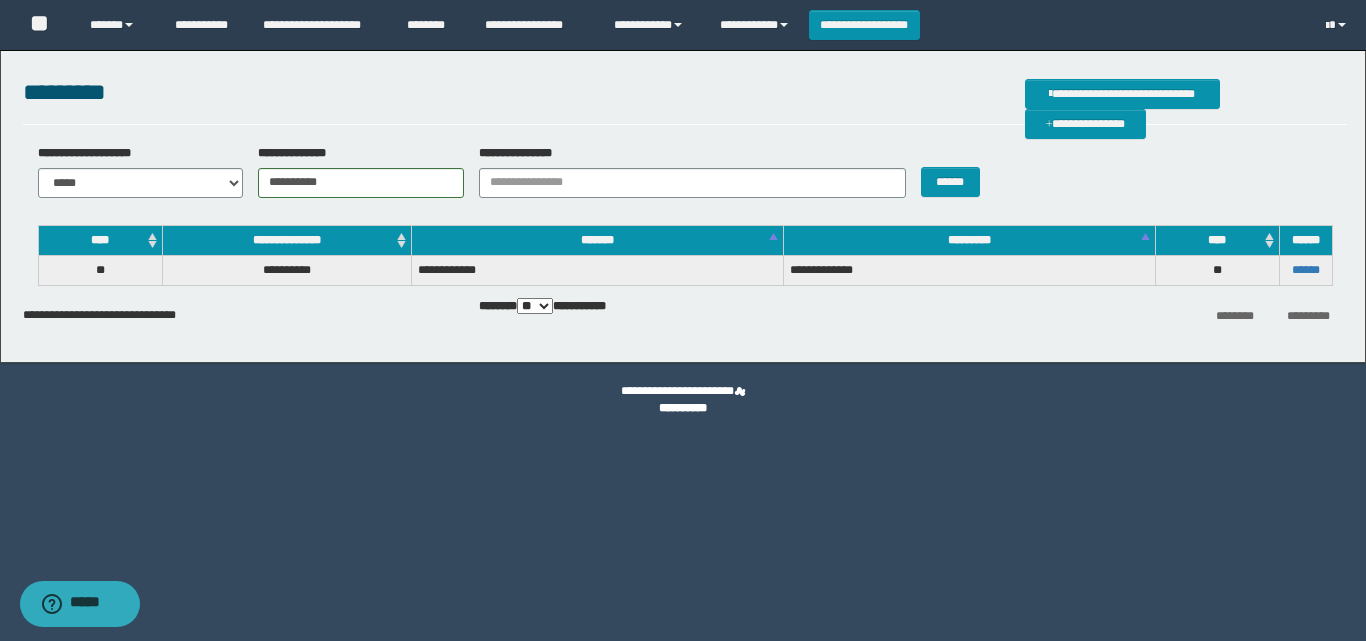 click on "******" at bounding box center (1305, 270) 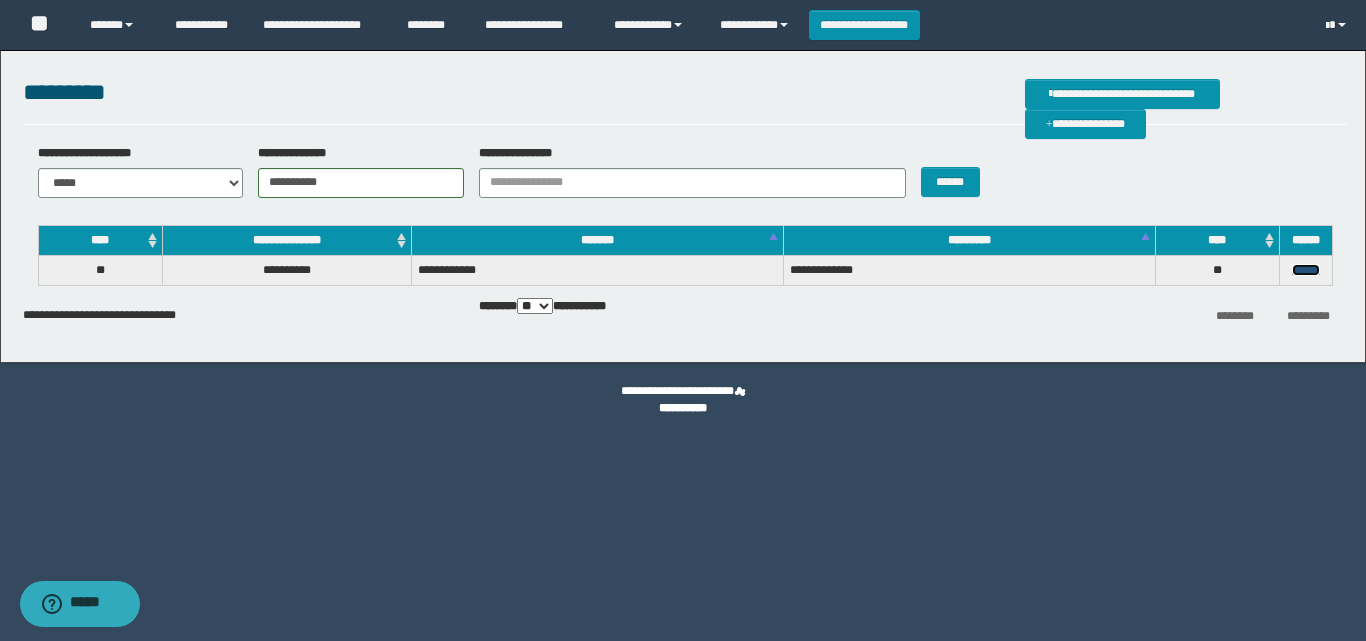click on "******" at bounding box center (1306, 270) 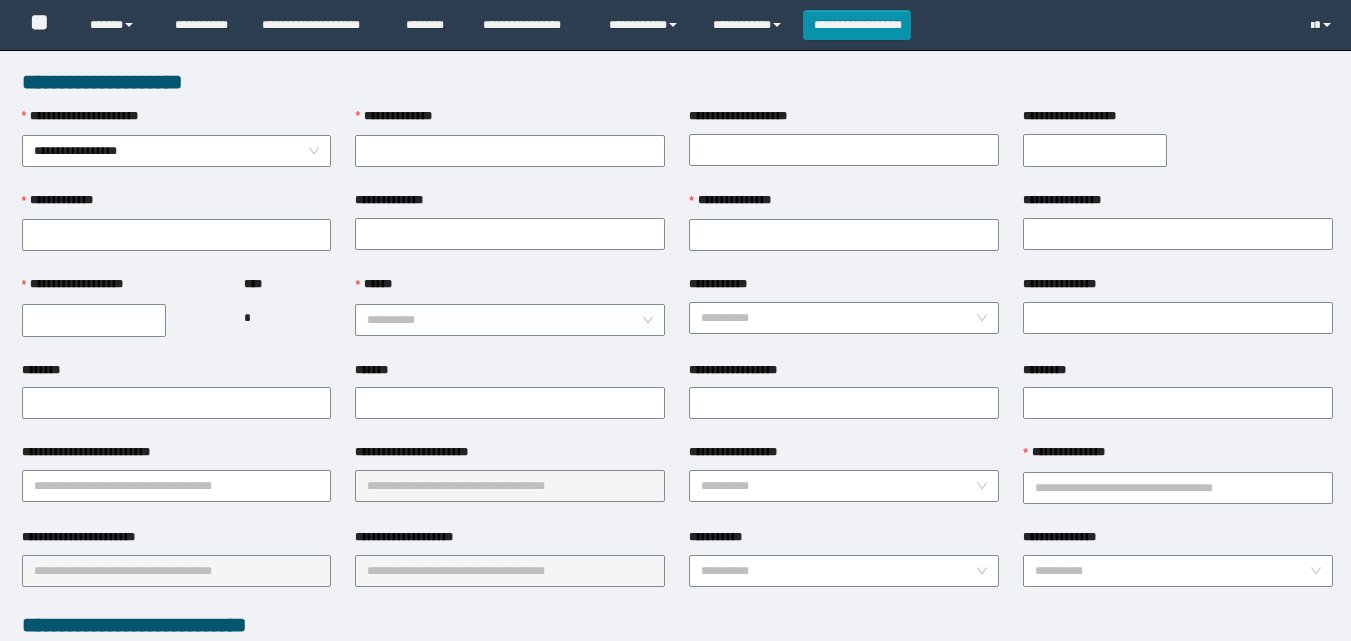 scroll, scrollTop: 0, scrollLeft: 0, axis: both 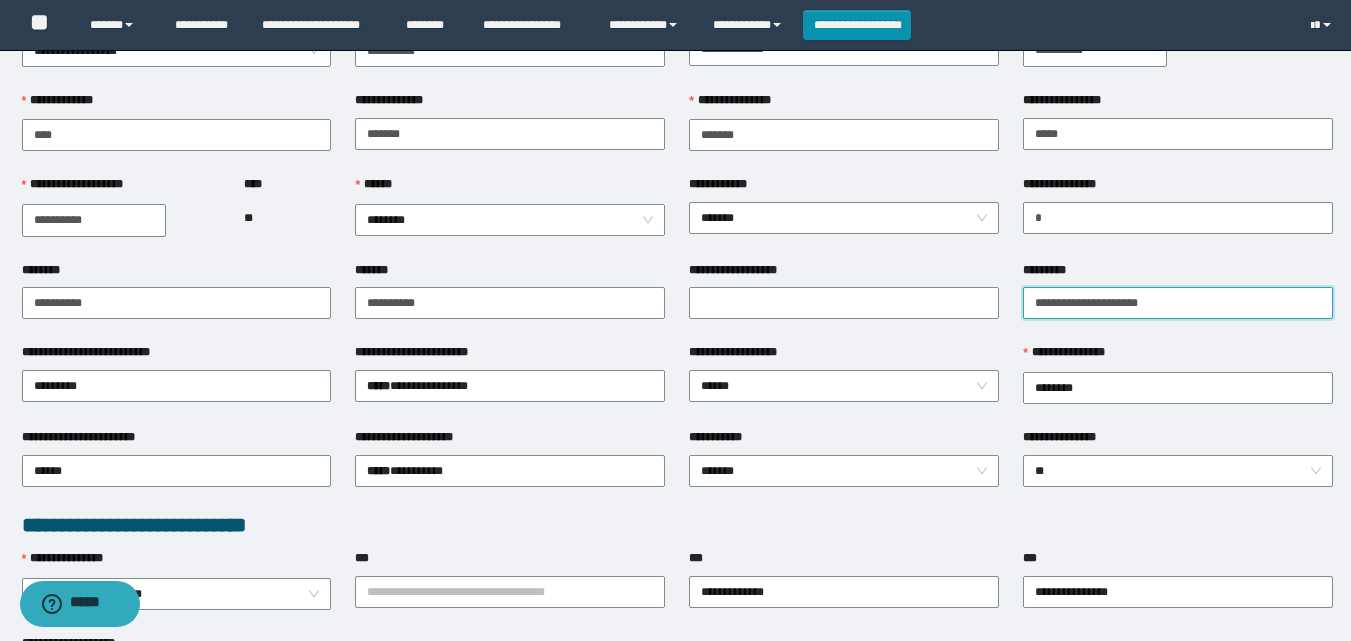 click on "*********" at bounding box center (1178, 303) 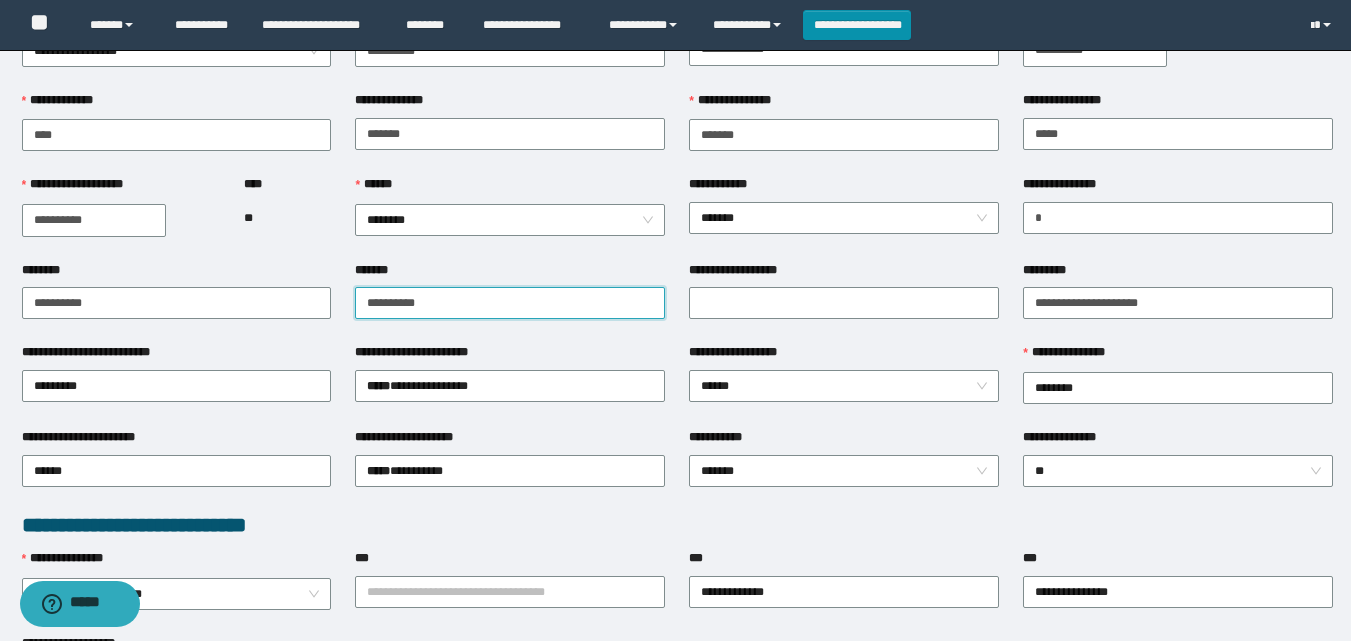 click on "*******" at bounding box center [510, 303] 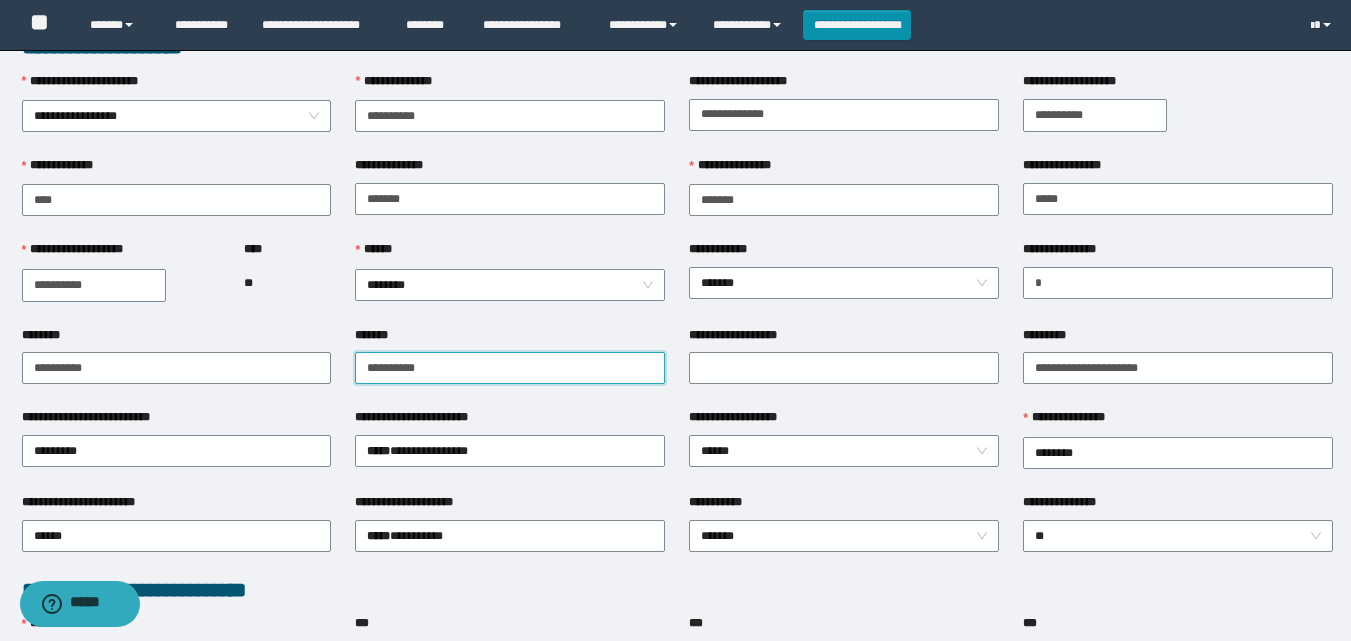 scroll, scrollTop: 0, scrollLeft: 0, axis: both 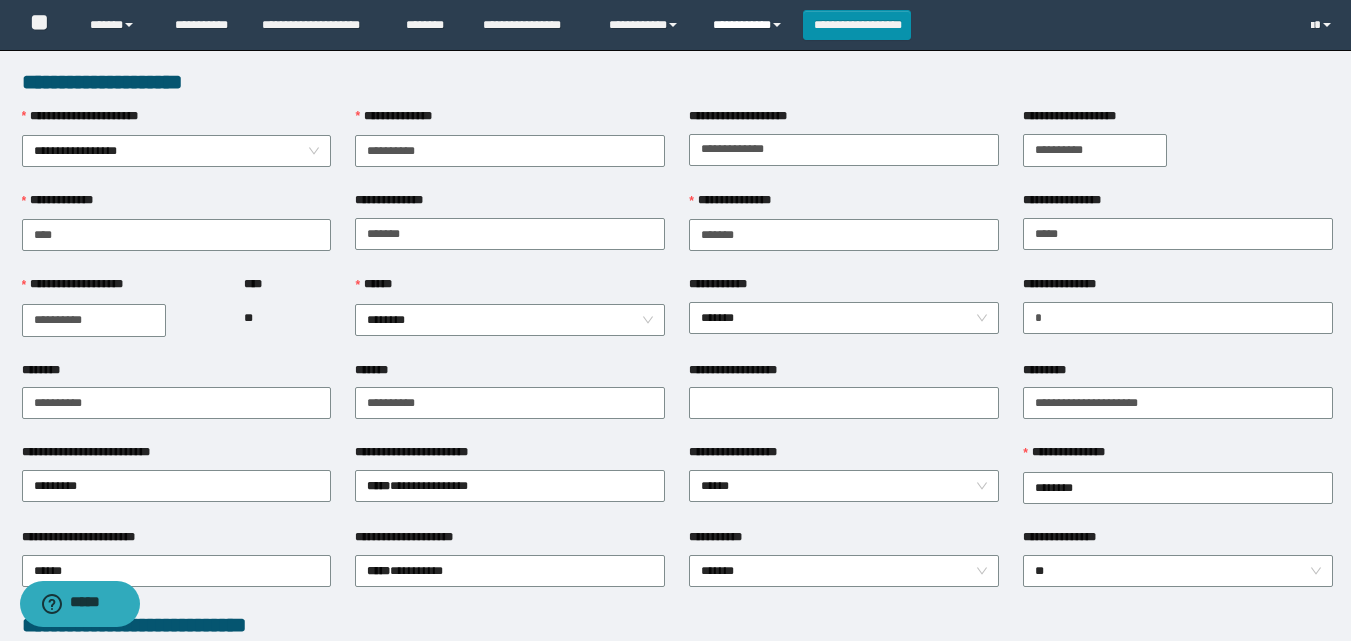 click on "**********" at bounding box center [750, 25] 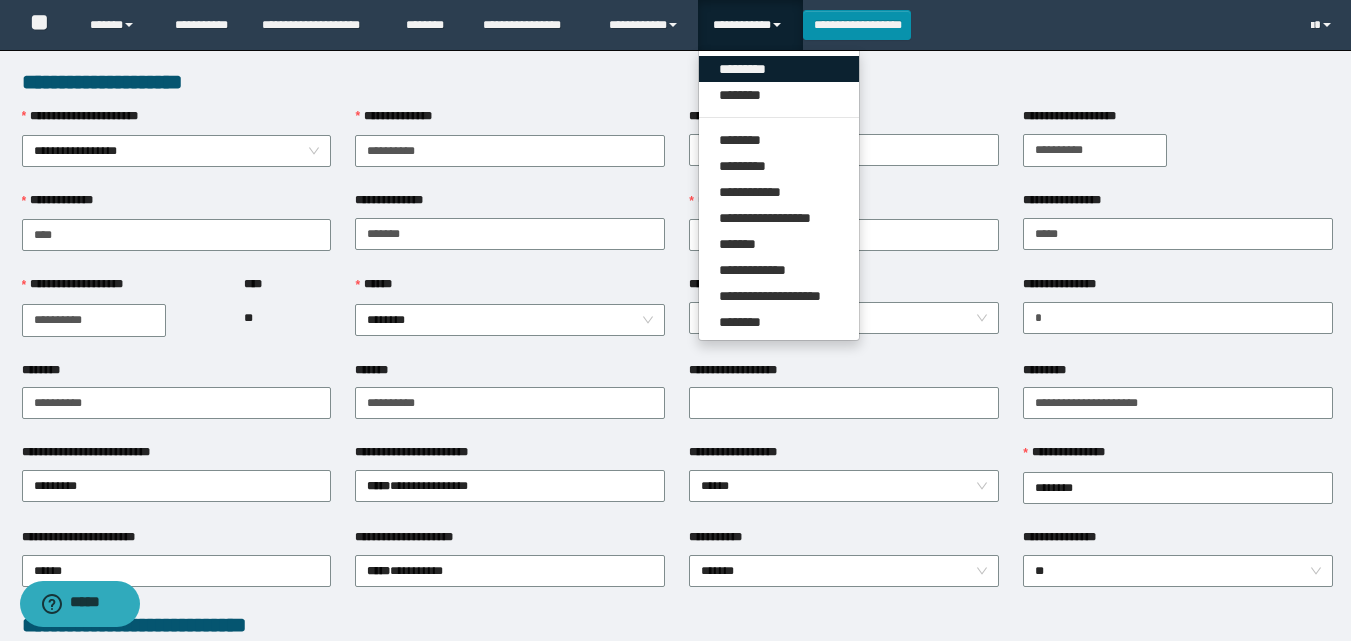 click on "*********" at bounding box center (779, 69) 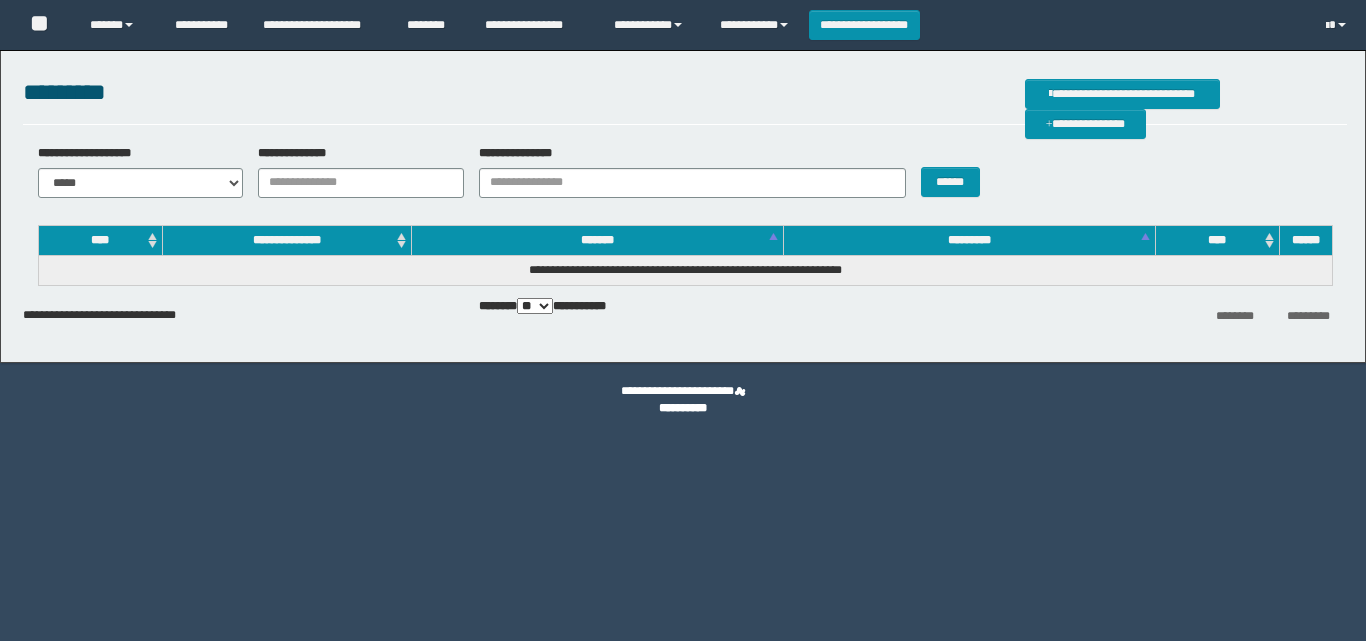 scroll, scrollTop: 0, scrollLeft: 0, axis: both 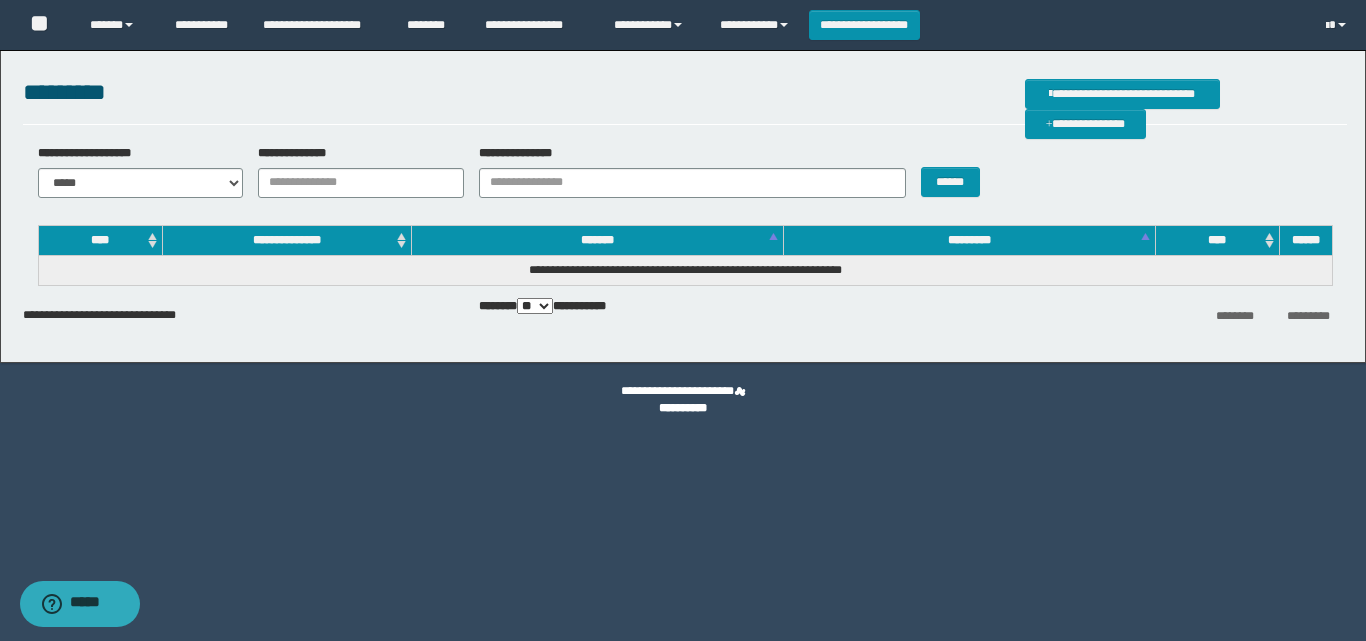 click on "**********" at bounding box center (685, 178) 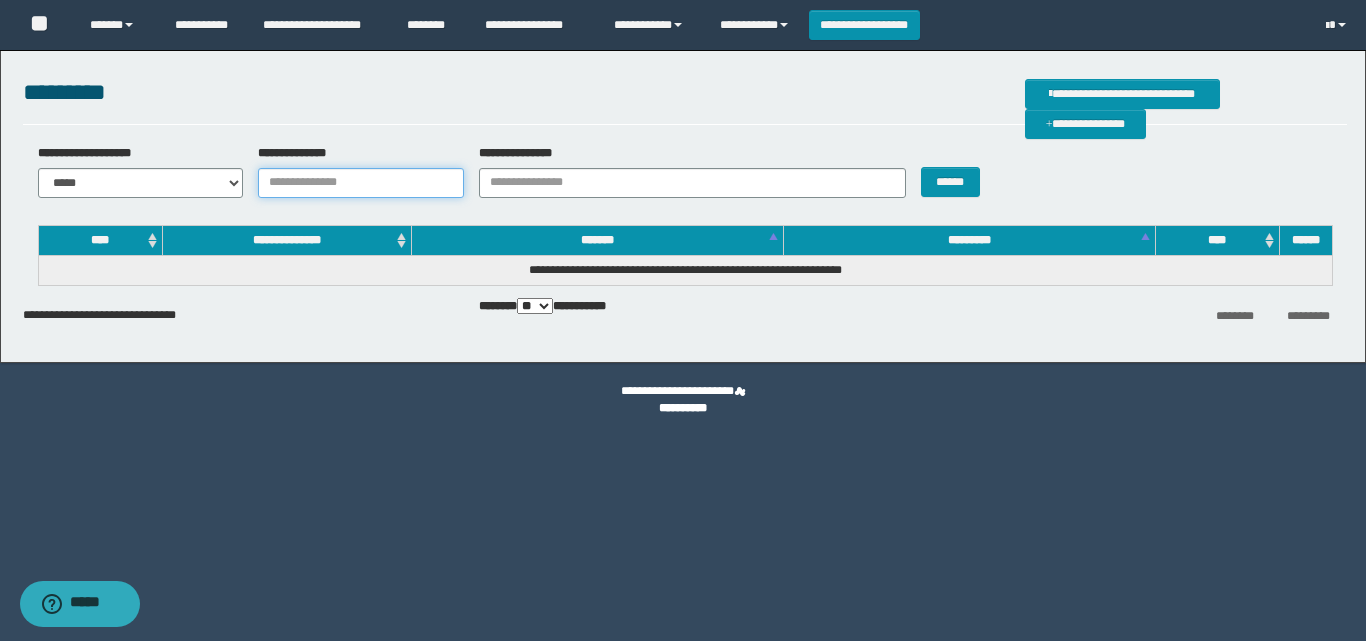 click on "**********" at bounding box center [361, 183] 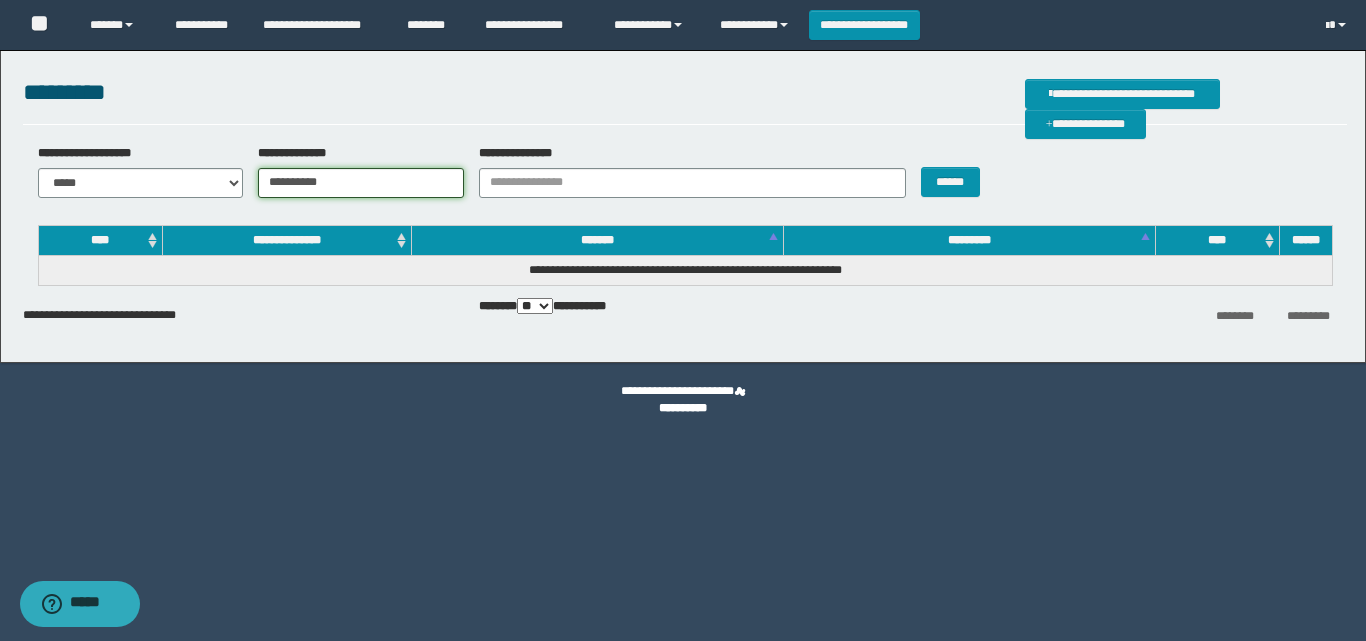 type on "**********" 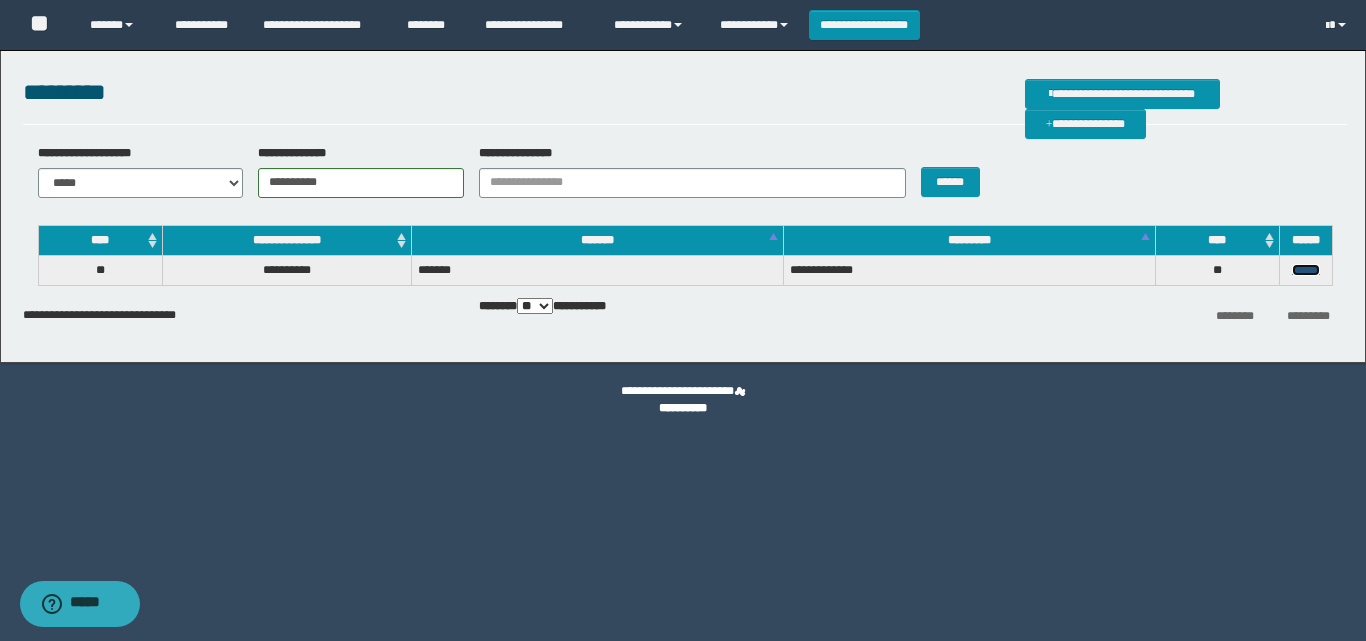 click on "******" at bounding box center (1306, 270) 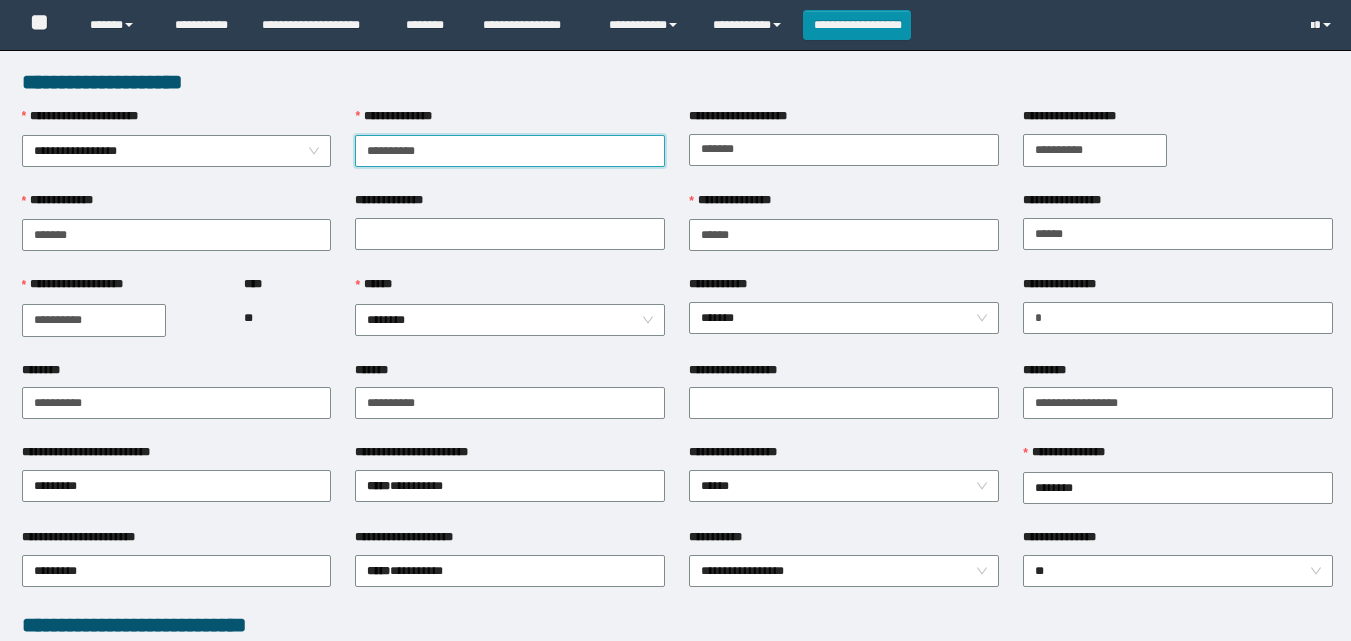 scroll, scrollTop: 0, scrollLeft: 0, axis: both 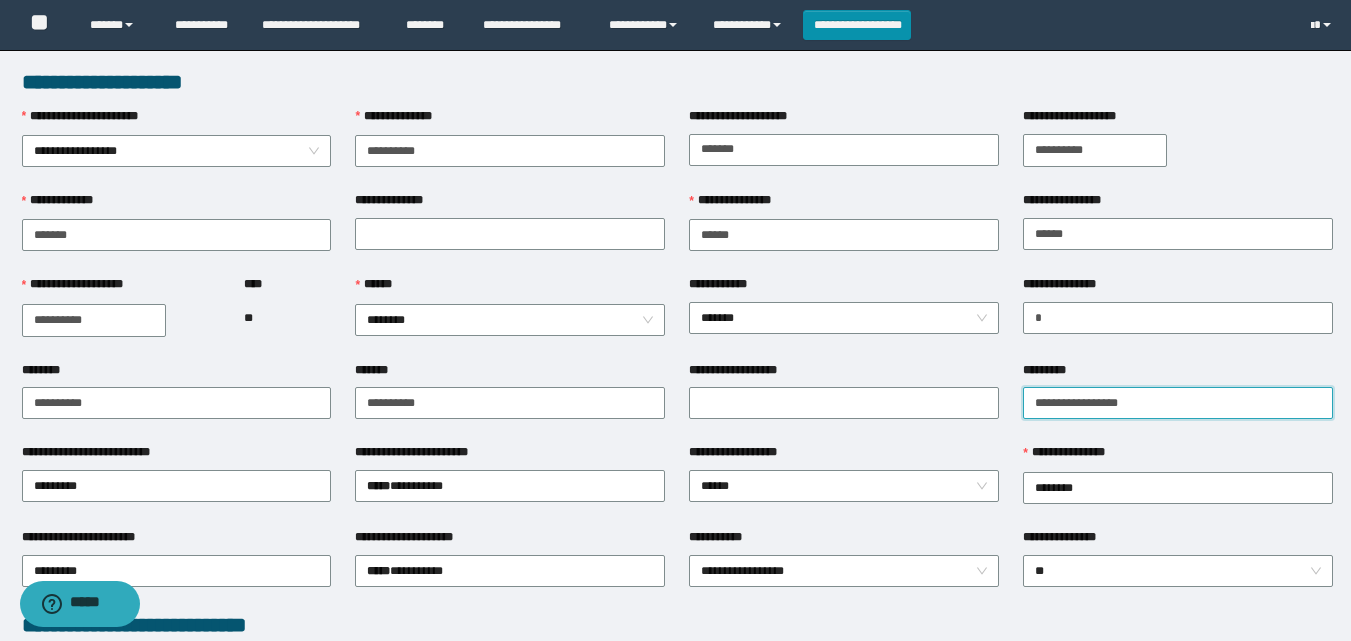 click on "*********" at bounding box center [1178, 403] 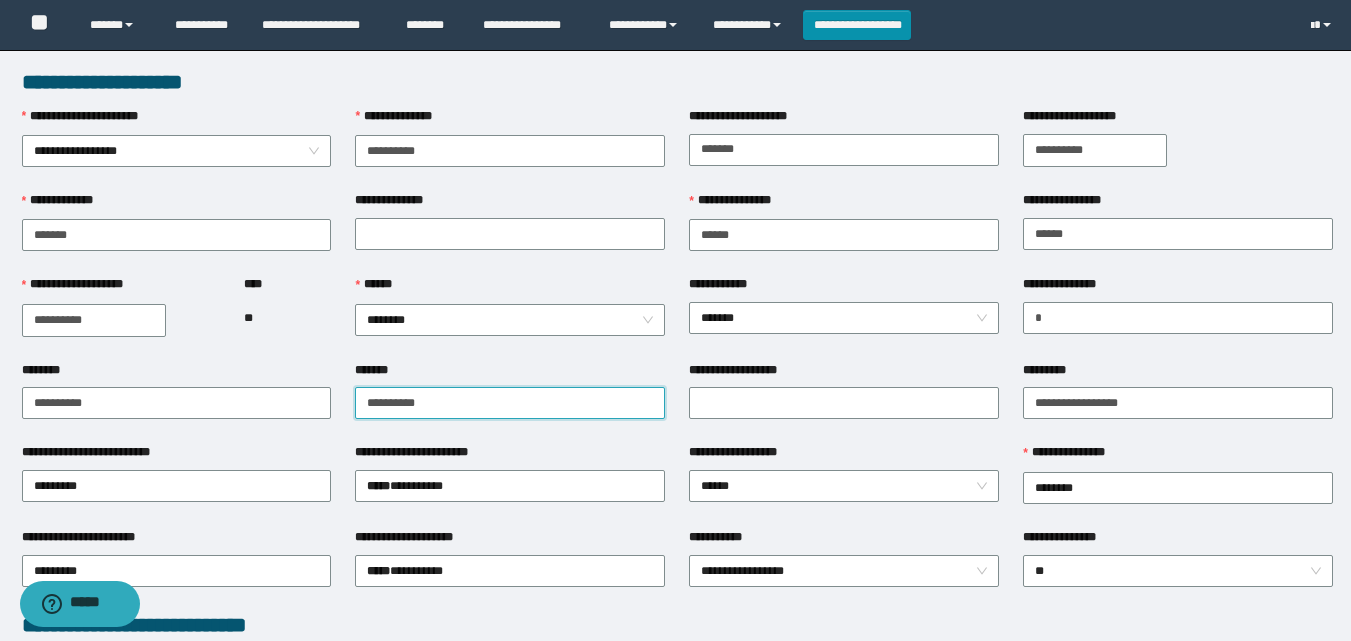 click on "*******" at bounding box center (510, 403) 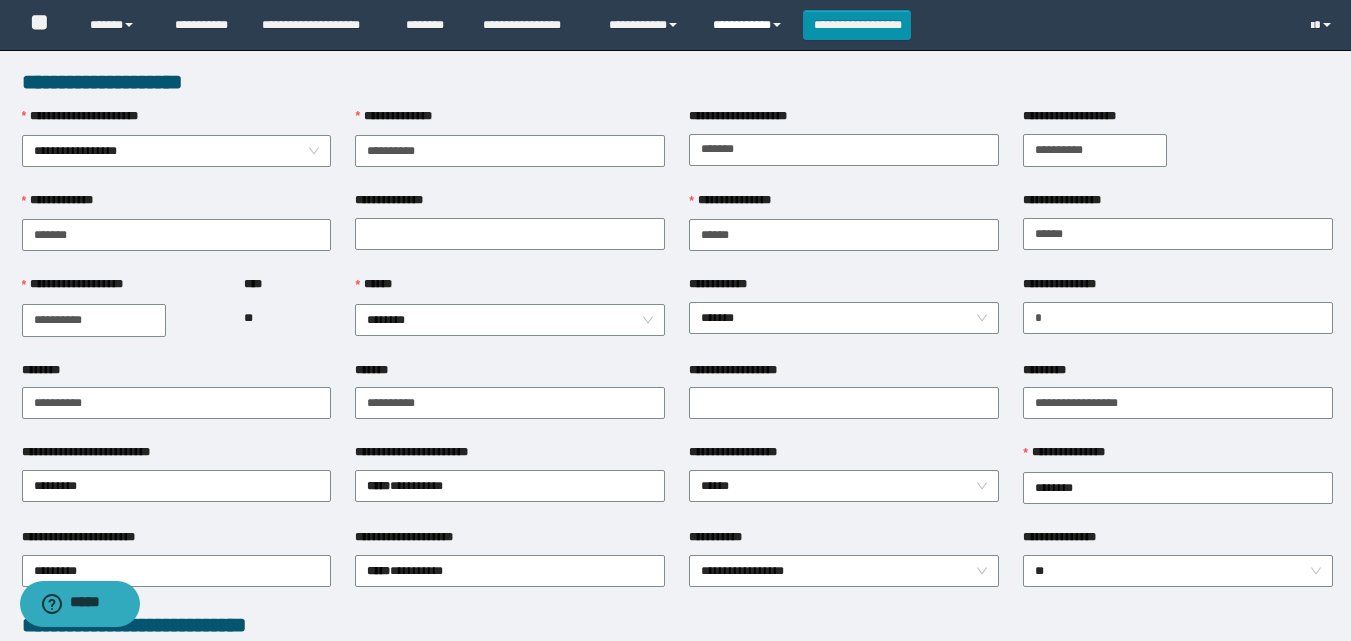 click on "**********" at bounding box center [750, 25] 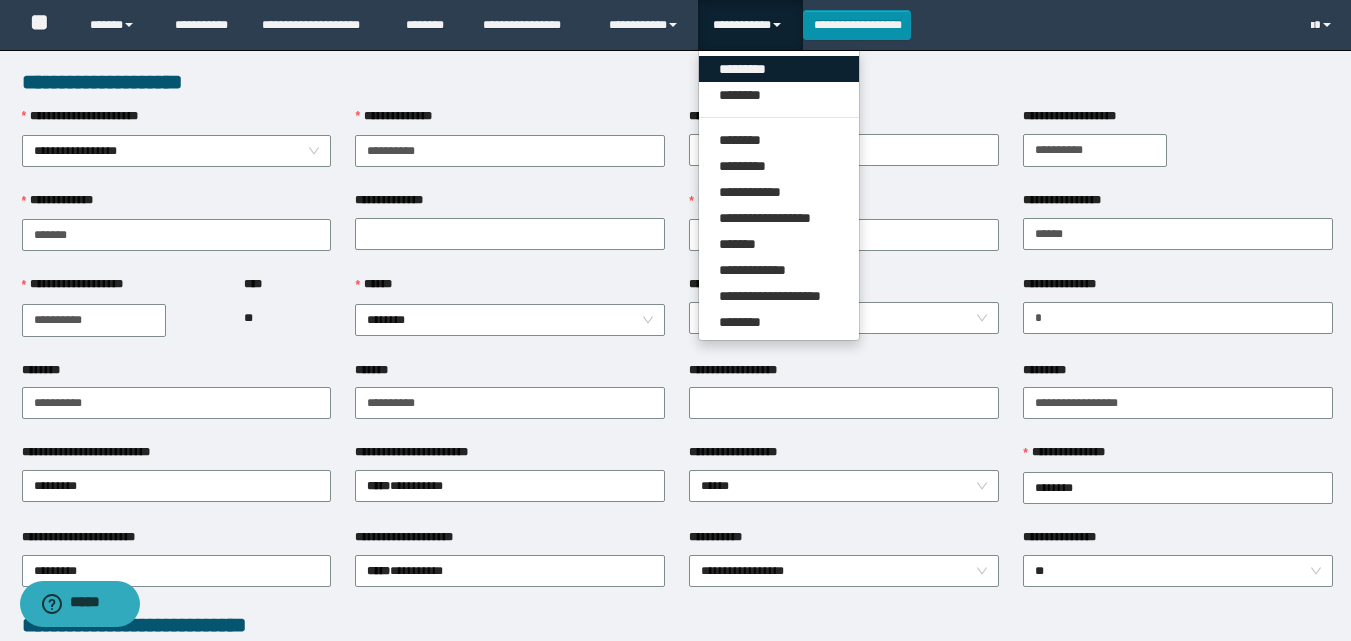 click on "*********" at bounding box center [779, 69] 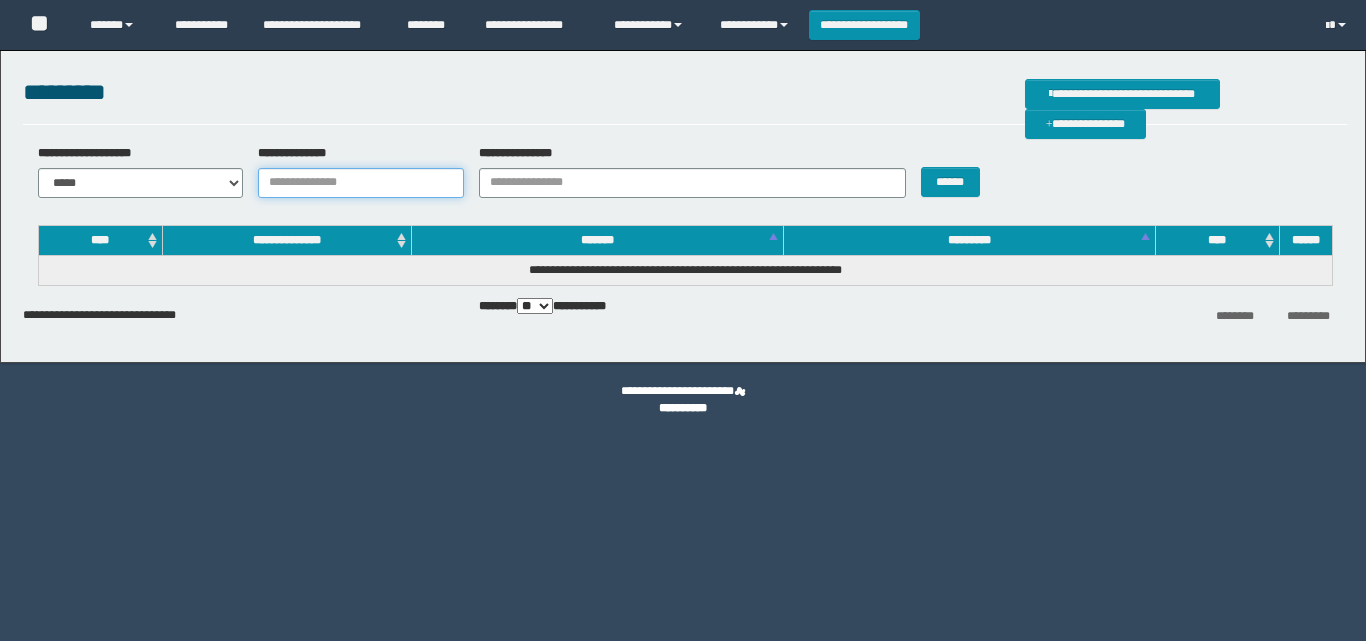 scroll, scrollTop: 0, scrollLeft: 0, axis: both 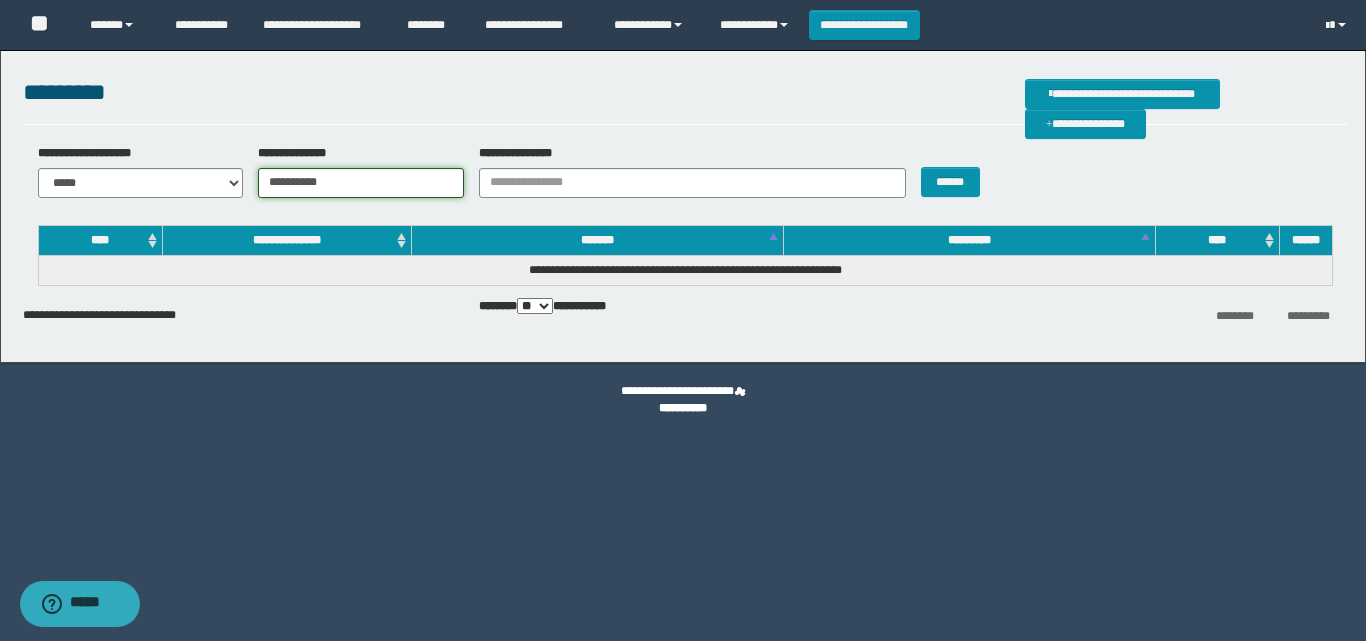 type on "**********" 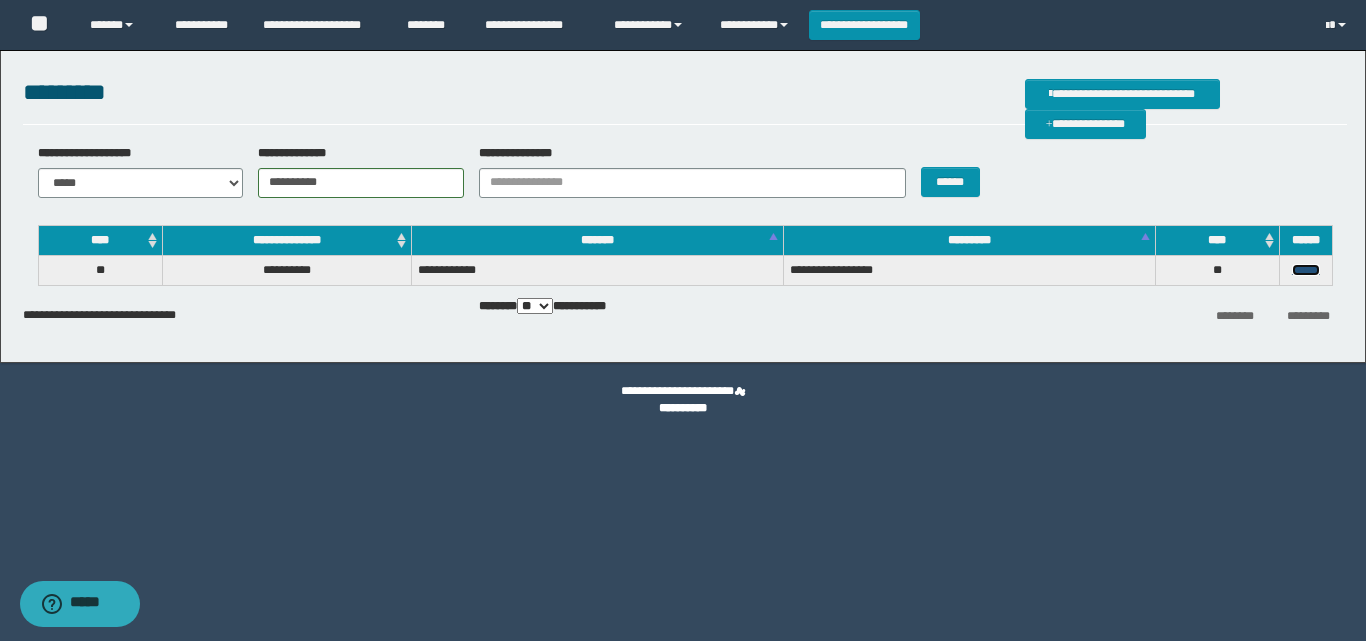 click on "******" at bounding box center (1306, 270) 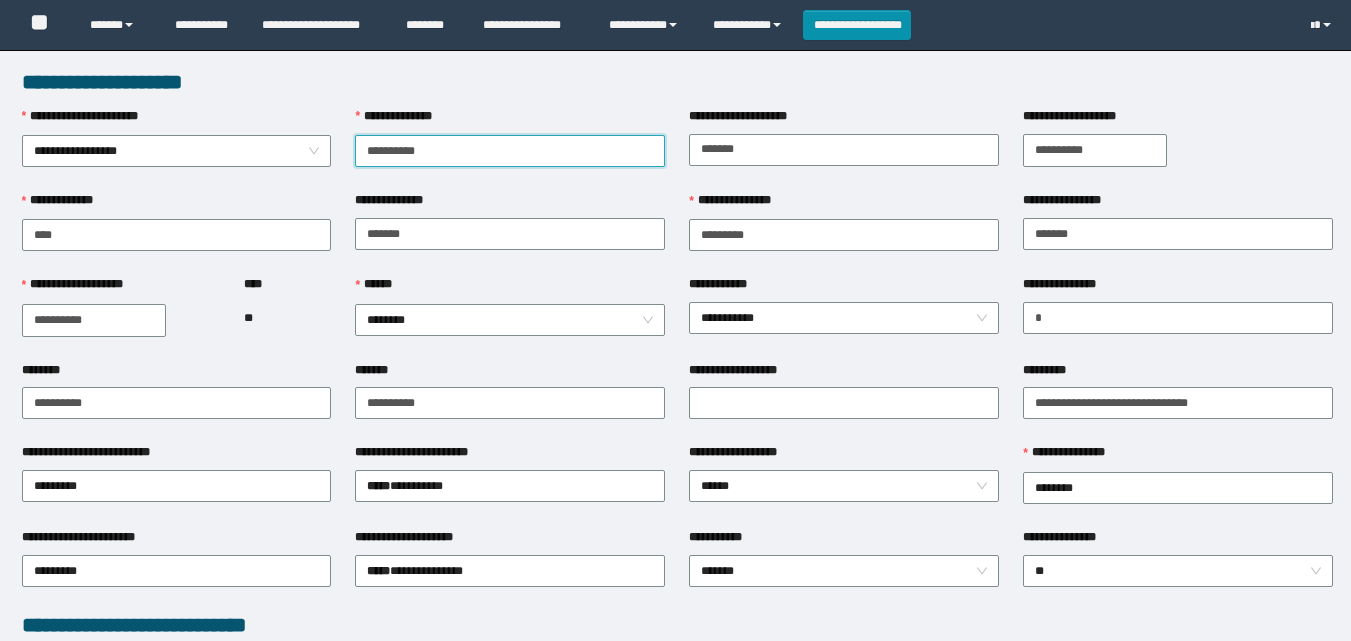 scroll, scrollTop: 0, scrollLeft: 0, axis: both 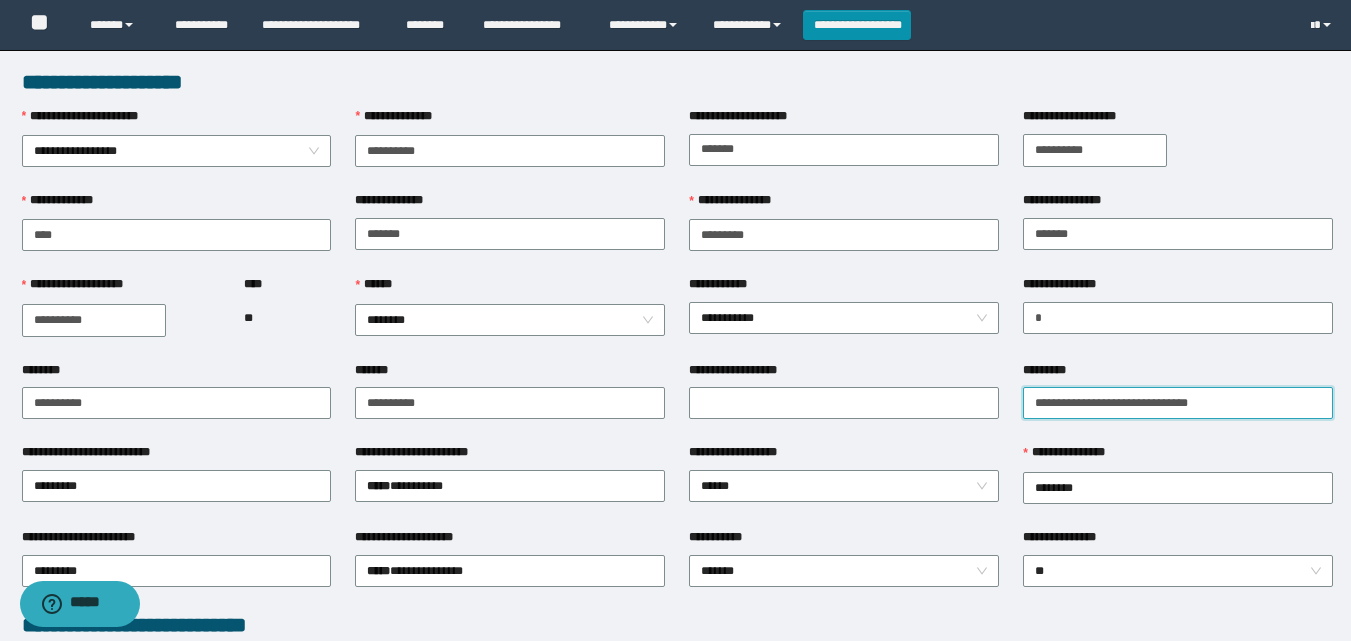 click on "*********" at bounding box center (1178, 403) 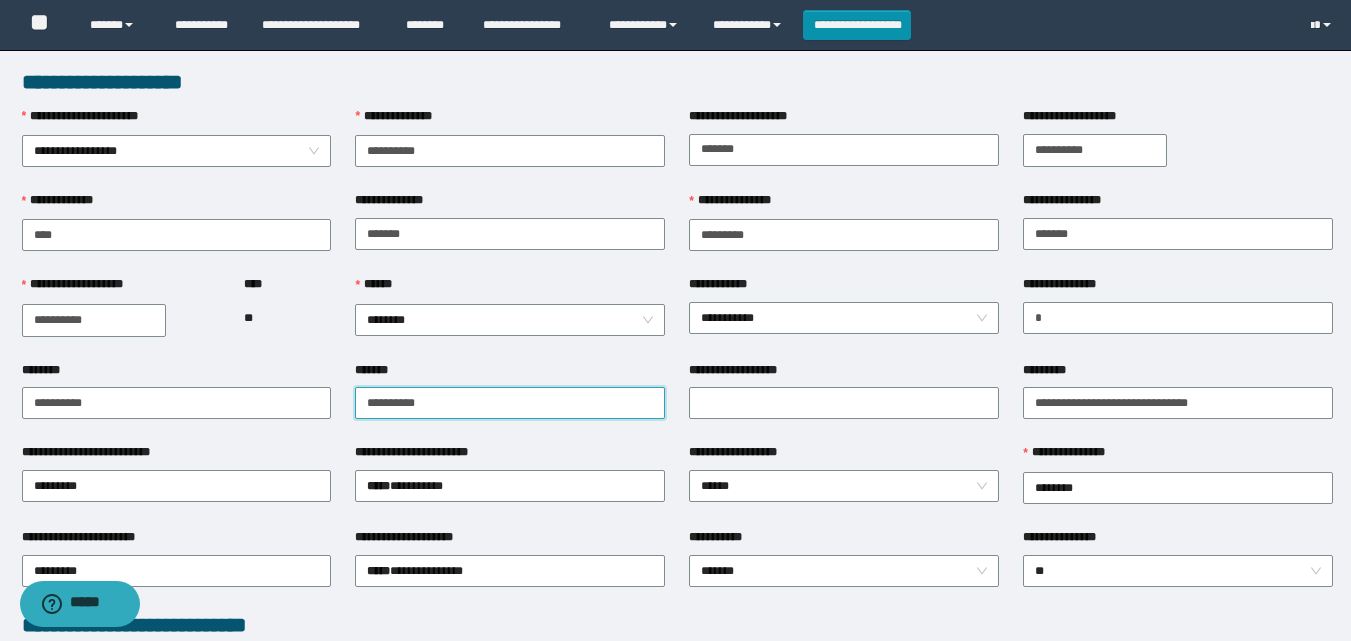 click on "*******" at bounding box center [510, 403] 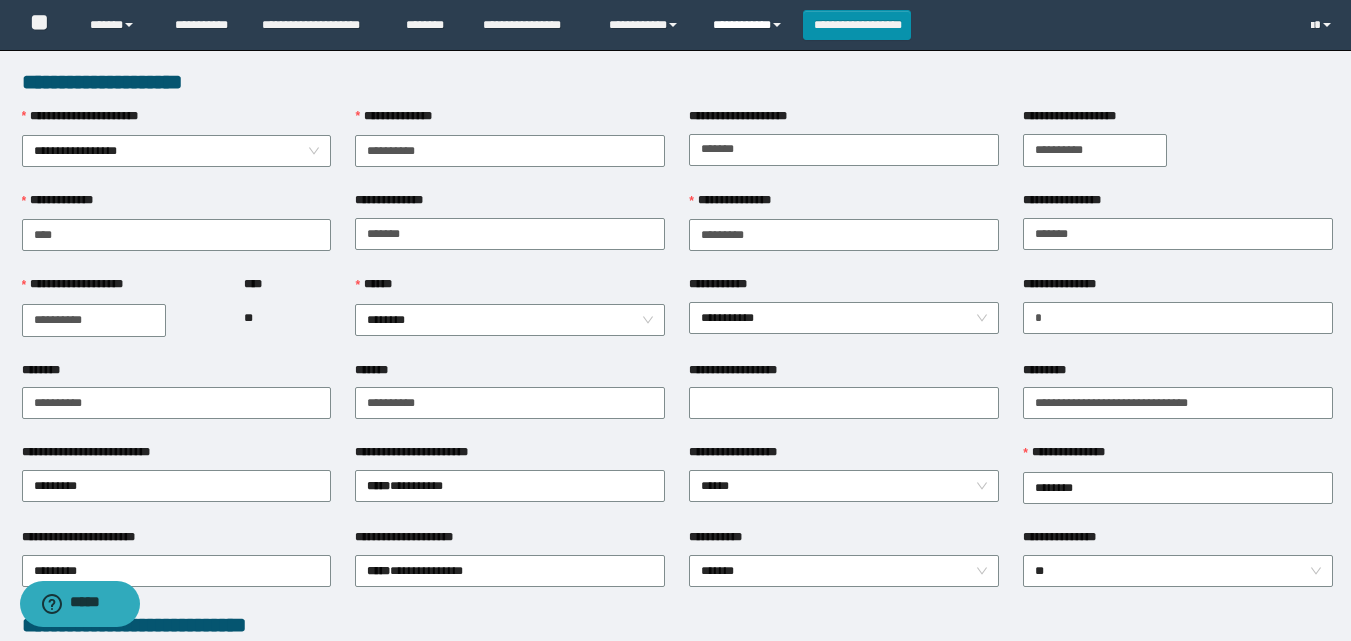 click on "**********" at bounding box center (750, 25) 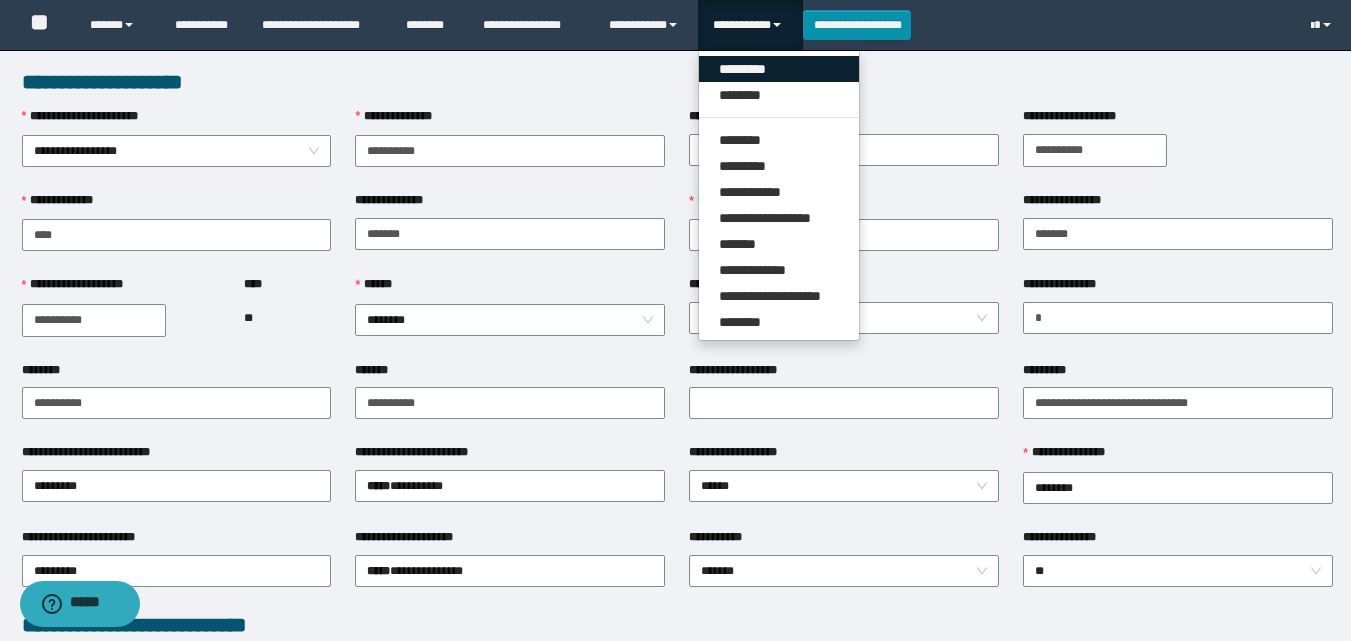 click on "*********" at bounding box center (779, 69) 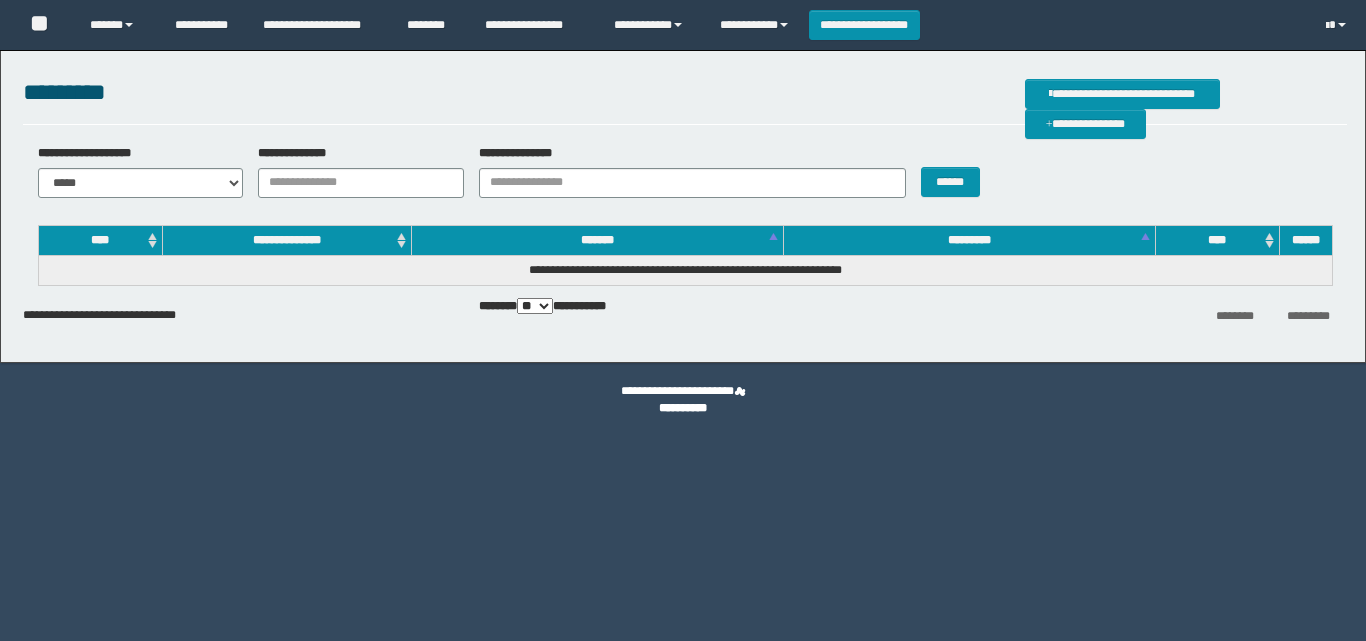 scroll, scrollTop: 0, scrollLeft: 0, axis: both 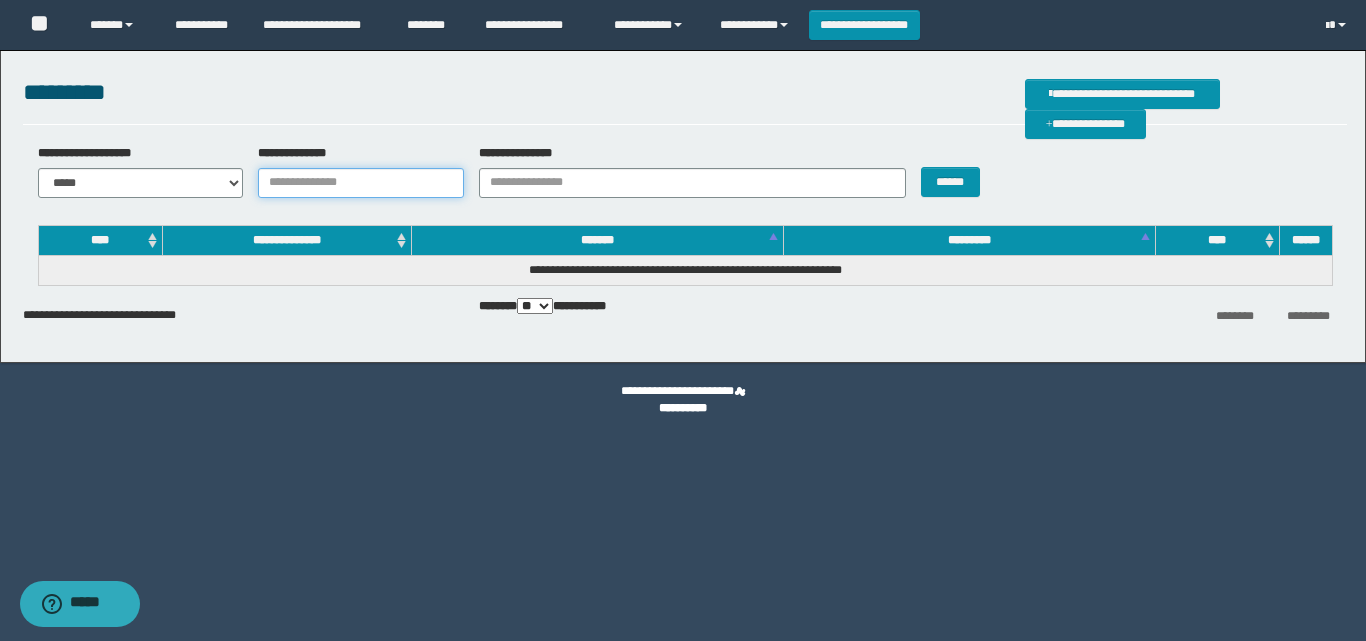 click on "**********" at bounding box center [361, 183] 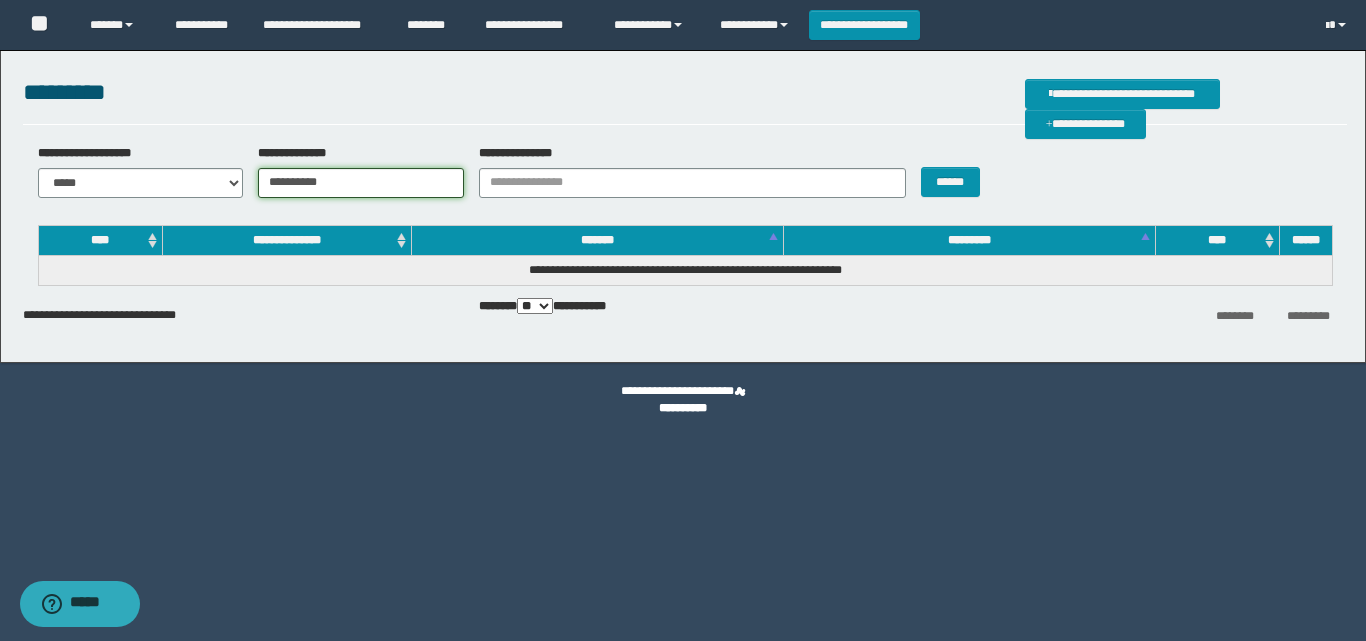 type on "**********" 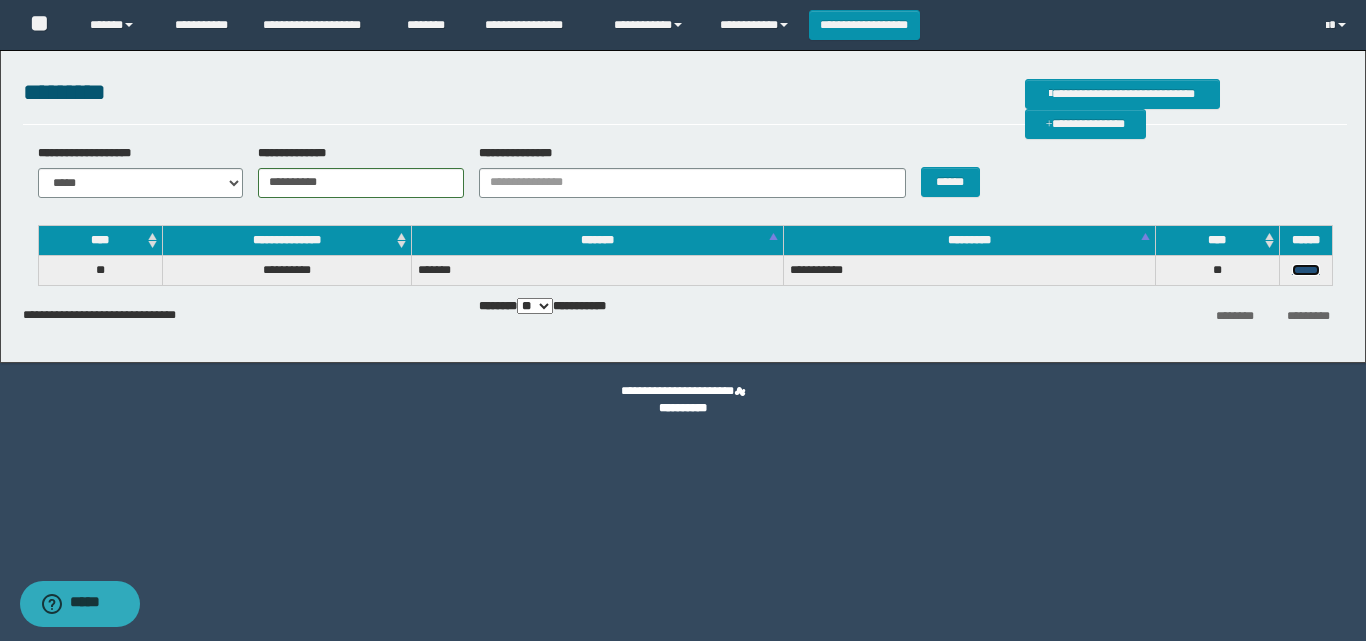 click on "******" at bounding box center (1306, 270) 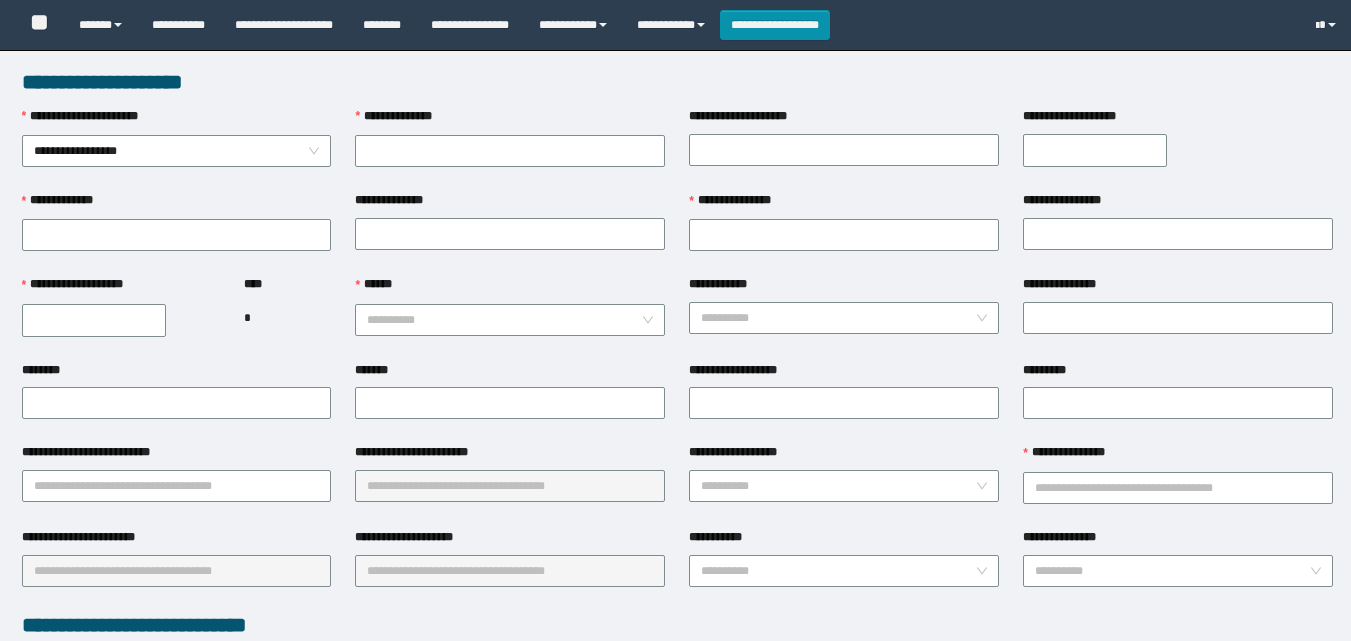 scroll, scrollTop: 0, scrollLeft: 0, axis: both 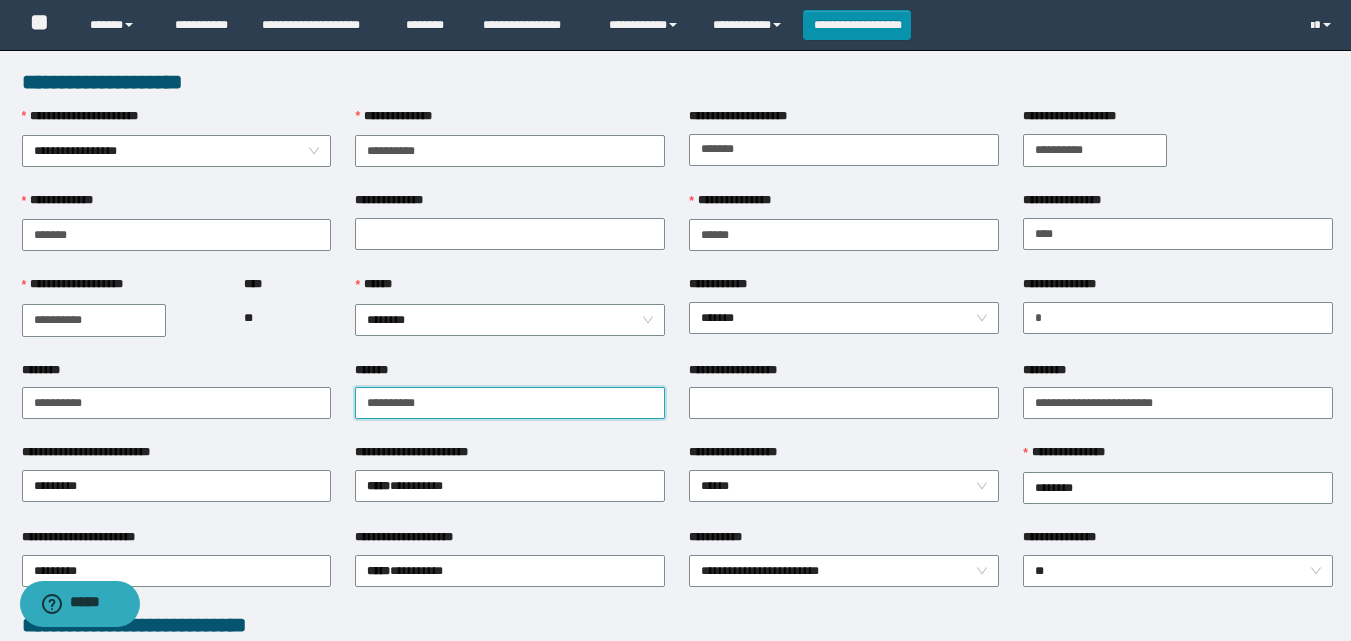 click on "*******" at bounding box center (510, 403) 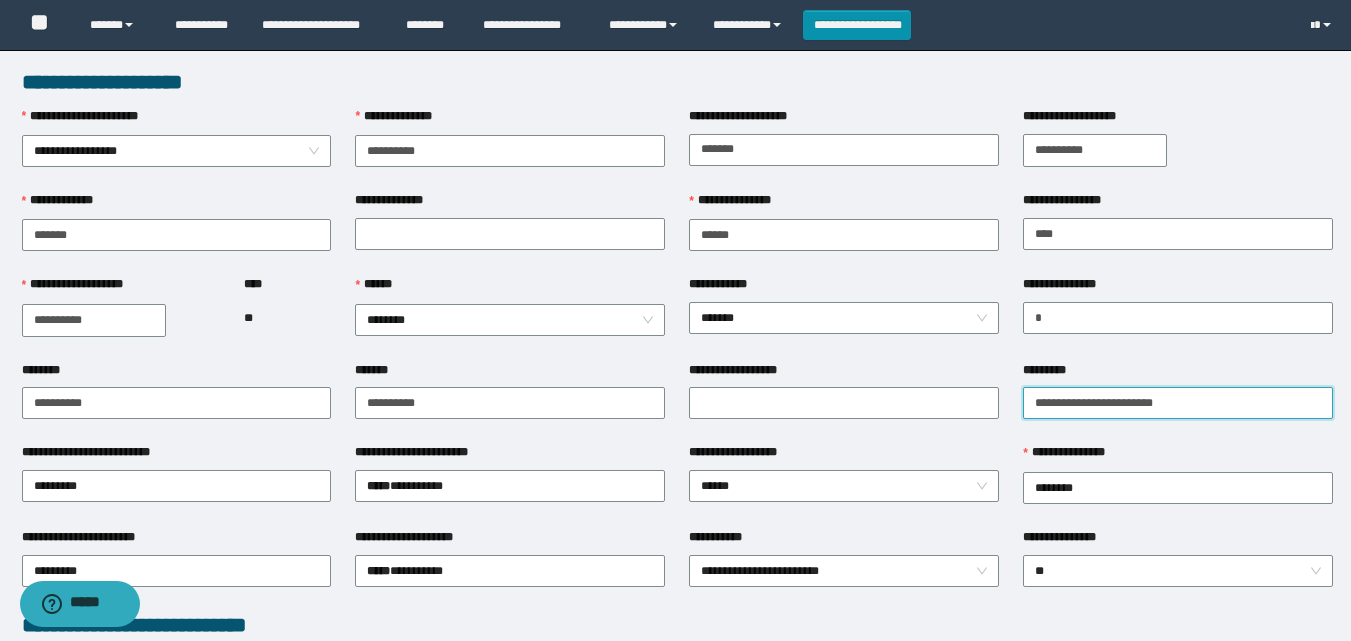 click on "*********" at bounding box center (1178, 403) 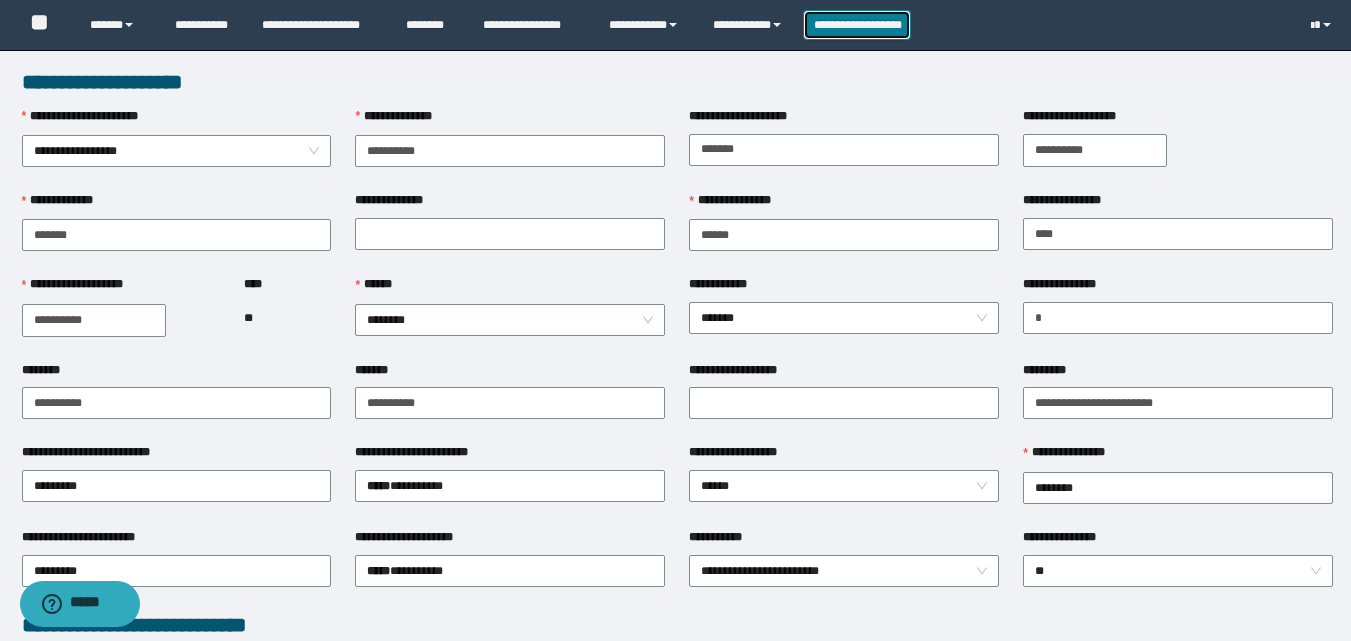 click on "**********" at bounding box center (857, 25) 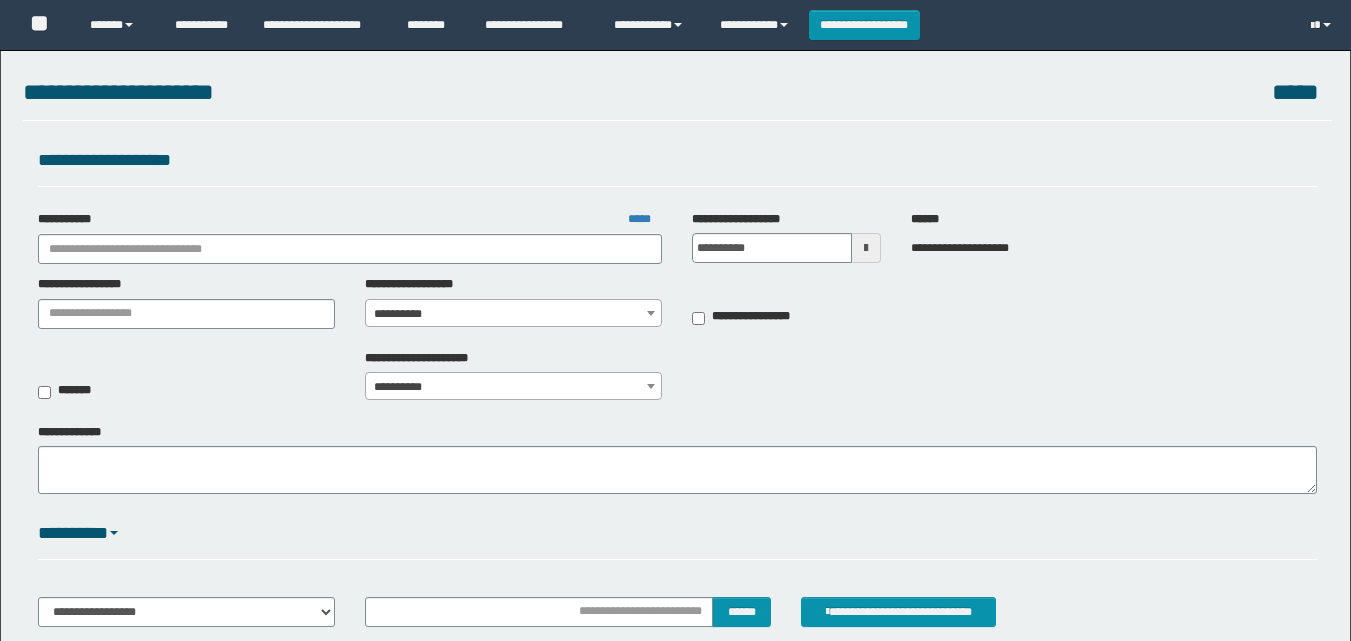 scroll, scrollTop: 0, scrollLeft: 0, axis: both 